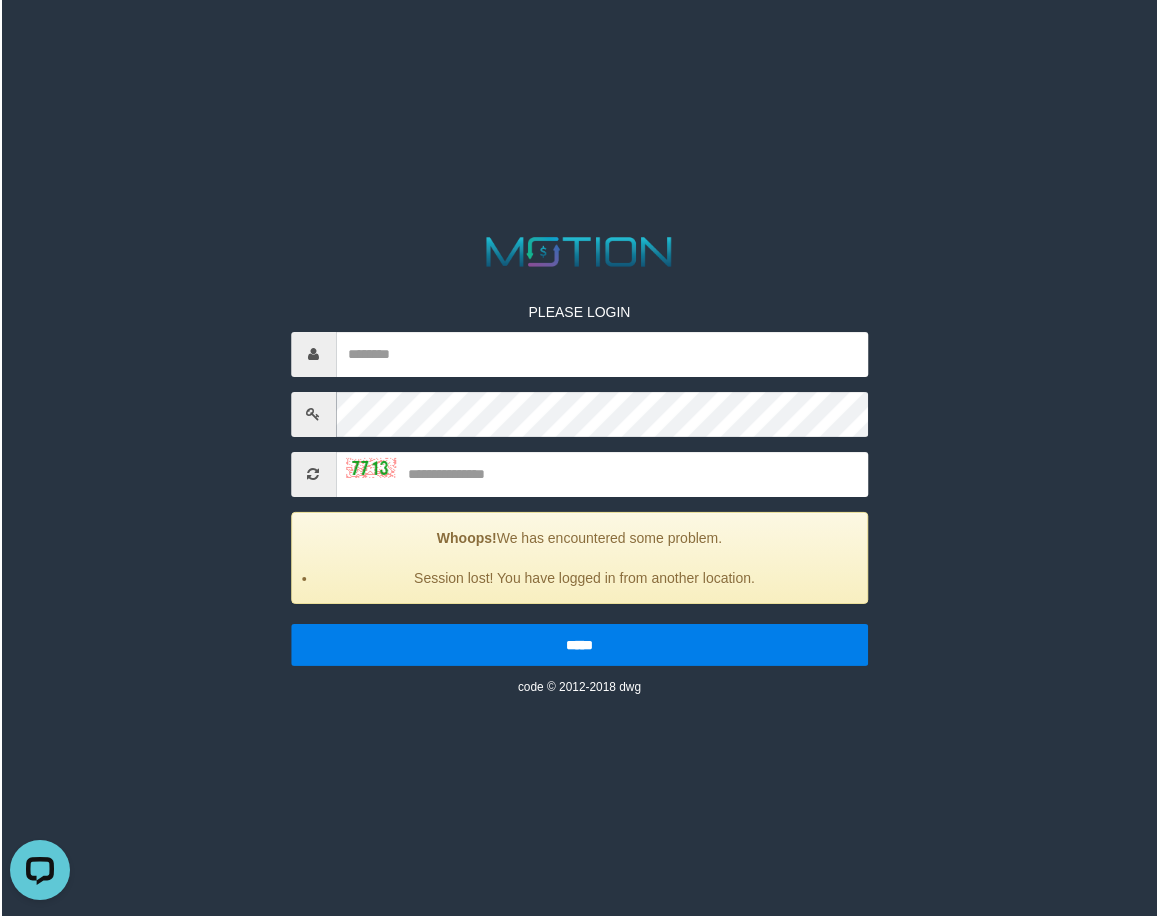 scroll, scrollTop: 0, scrollLeft: 0, axis: both 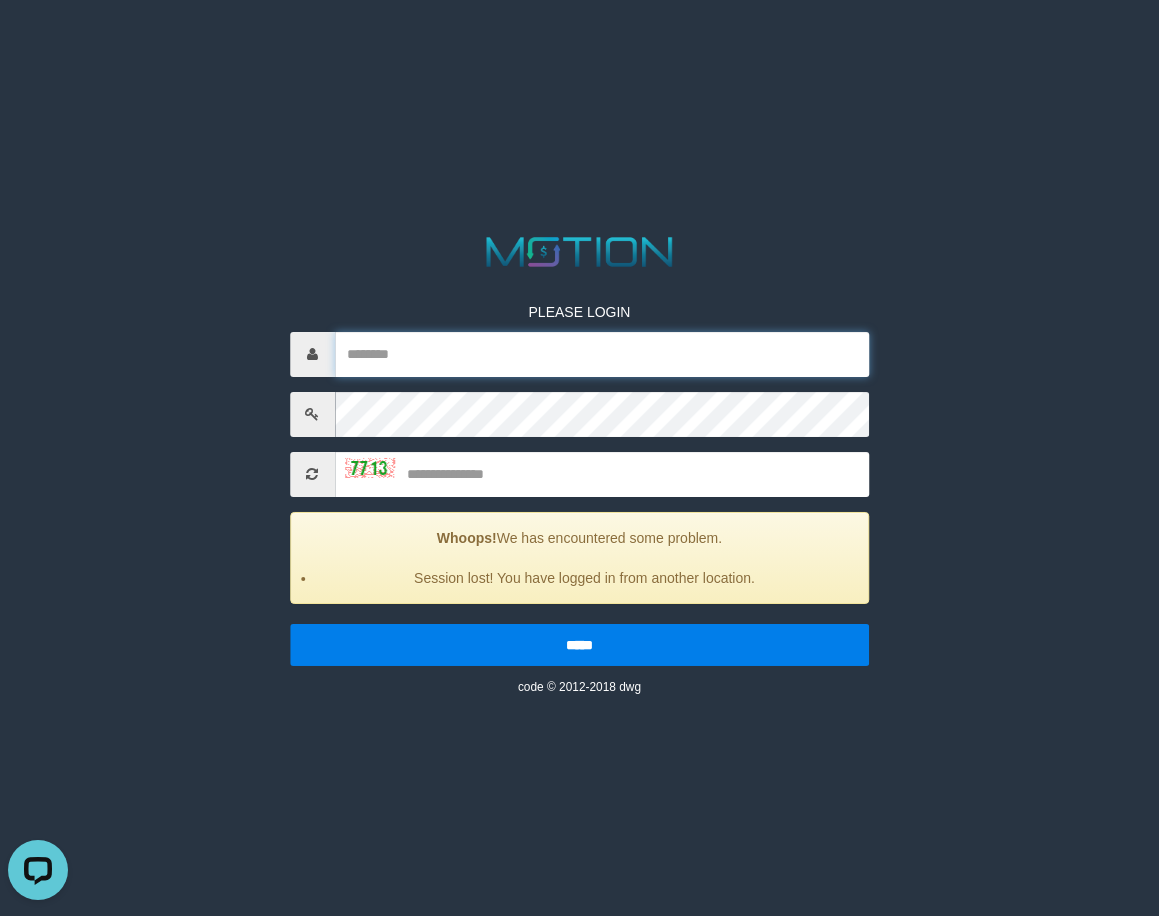 type on "*********" 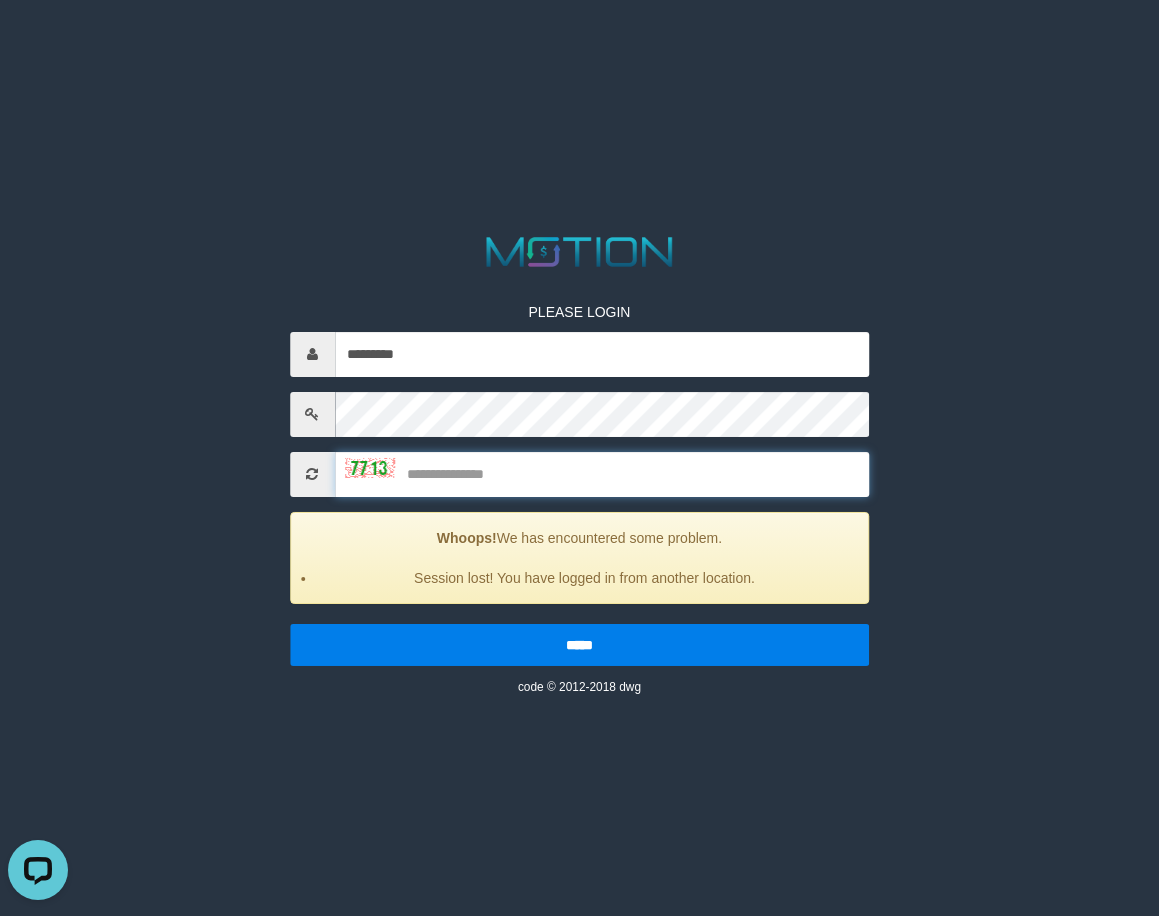 click at bounding box center (602, 474) 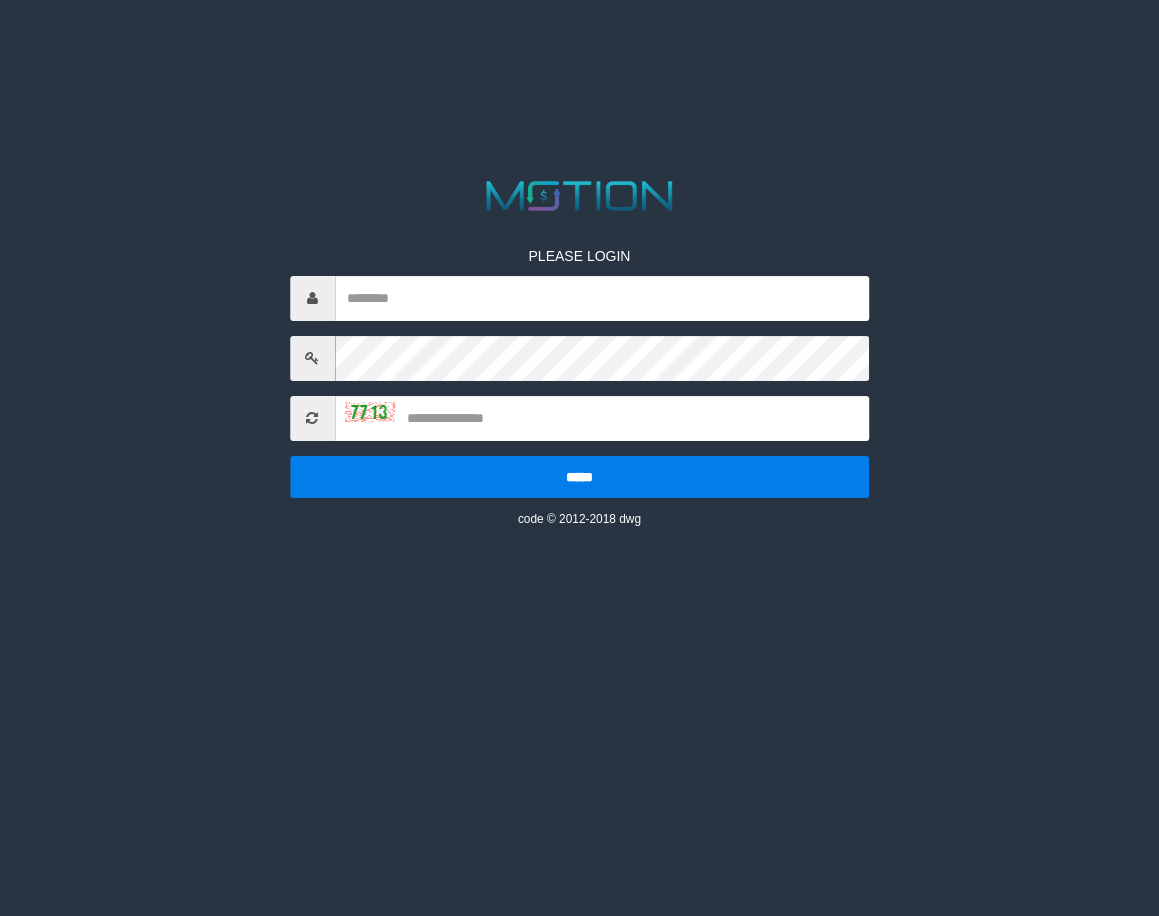 scroll, scrollTop: 0, scrollLeft: 0, axis: both 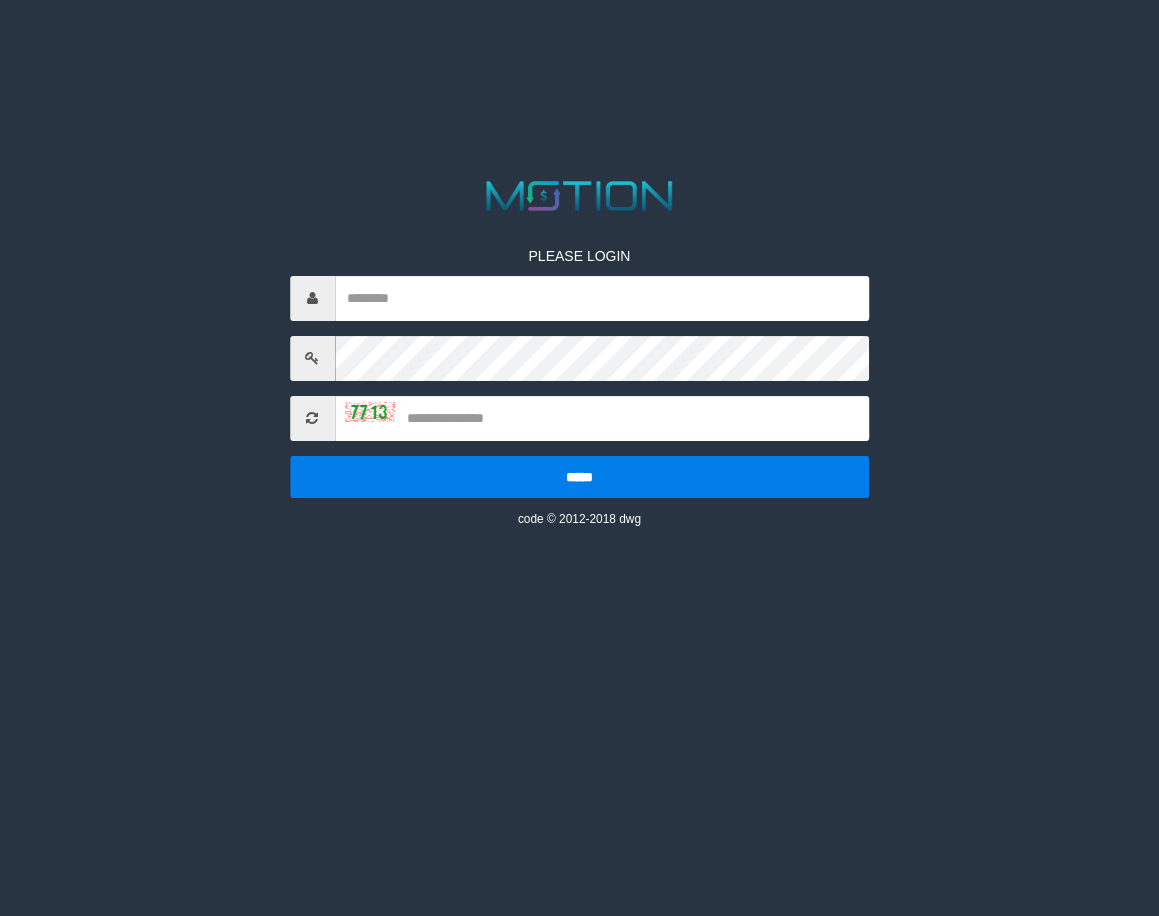 type on "*********" 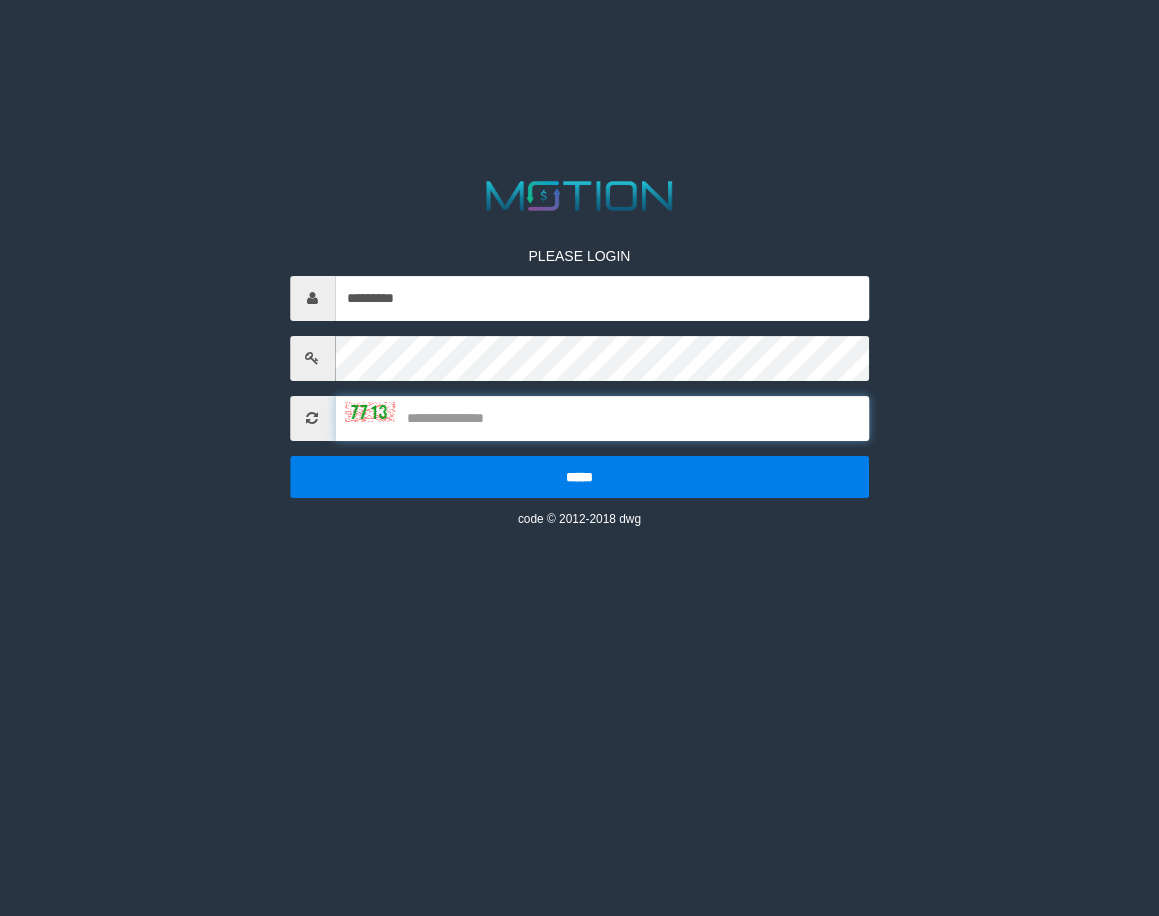 click at bounding box center (602, 418) 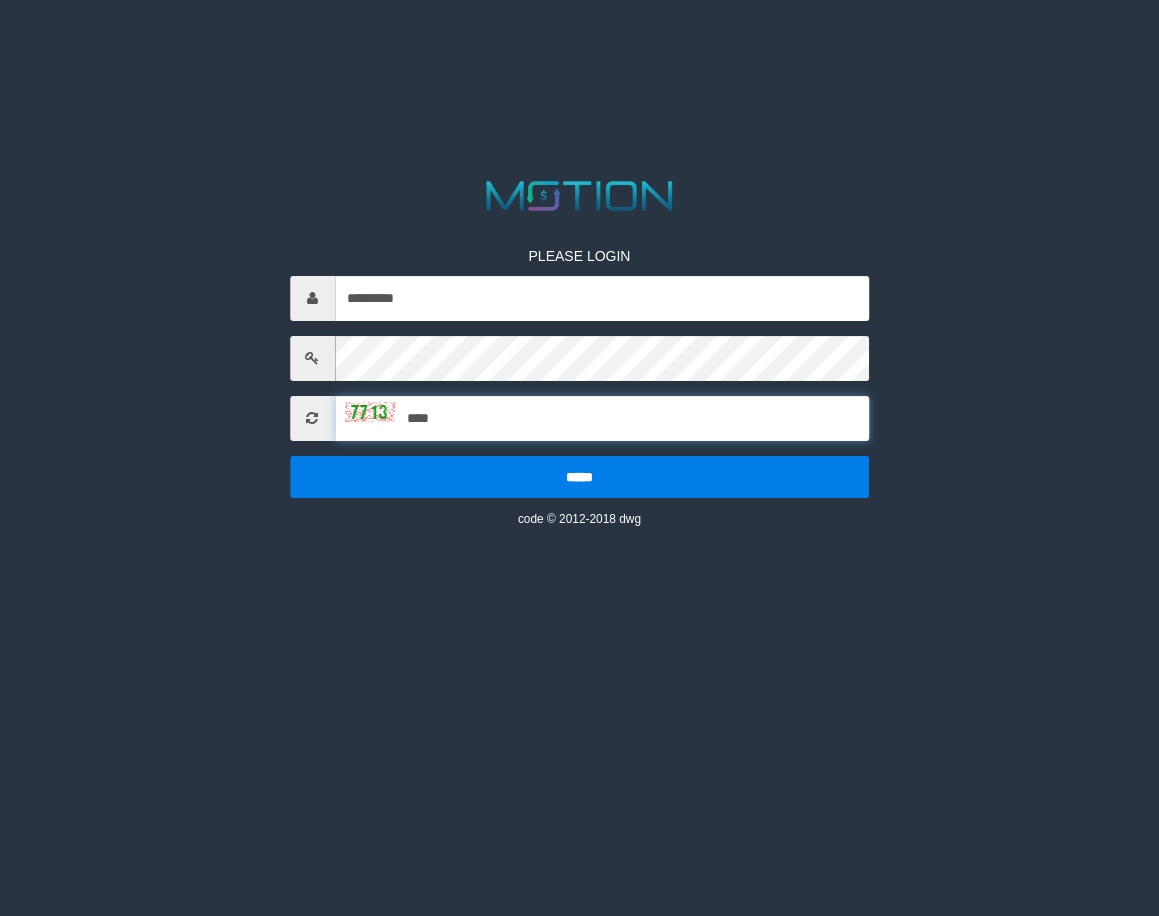 type on "****" 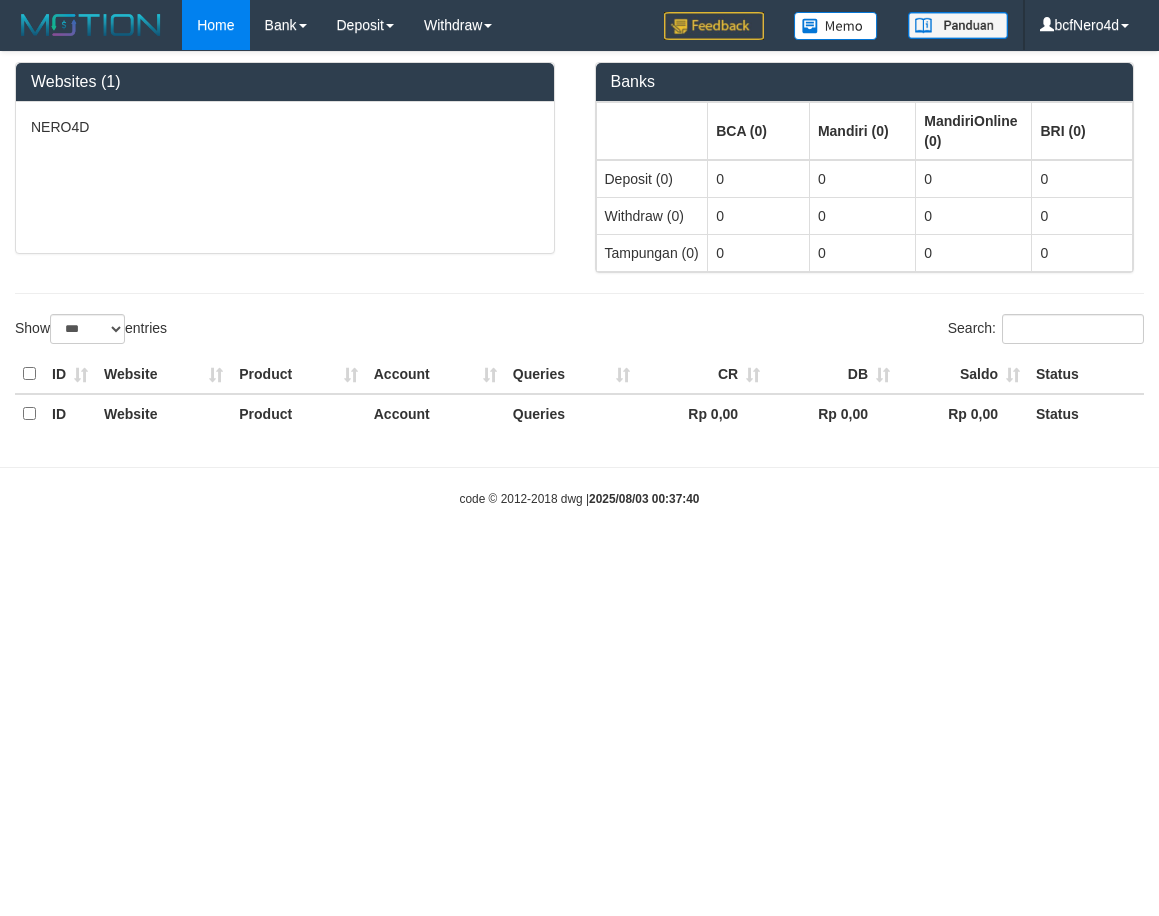 select on "***" 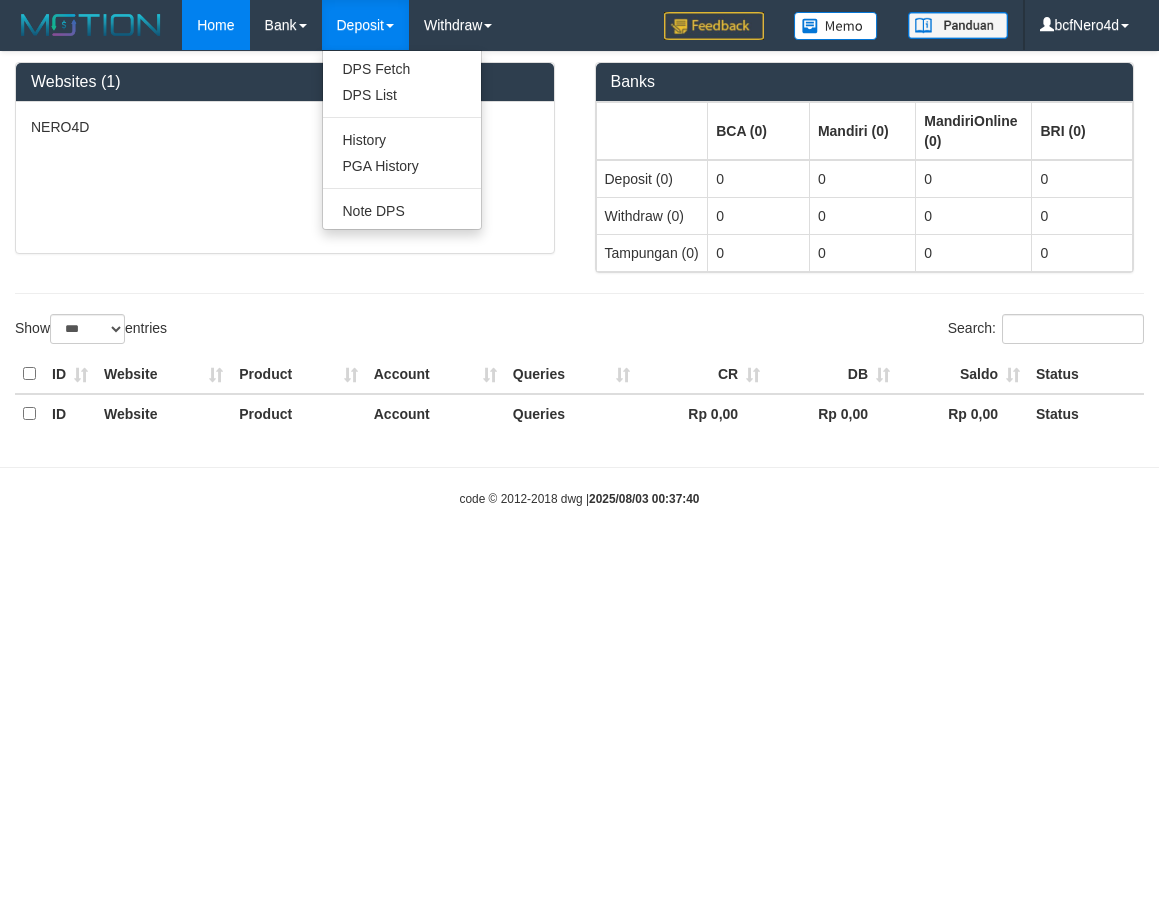 click on "Deposit" at bounding box center (365, 25) 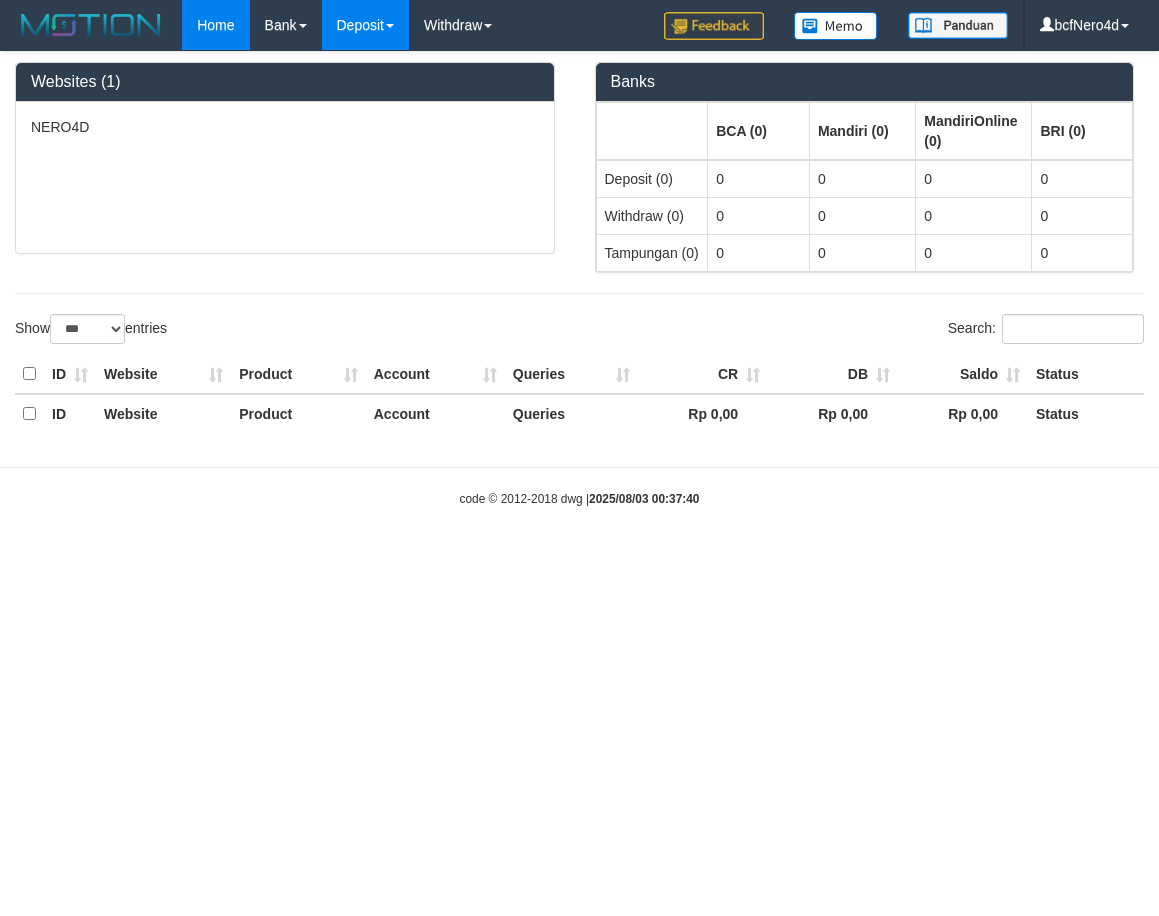 click on "Deposit" at bounding box center [365, 25] 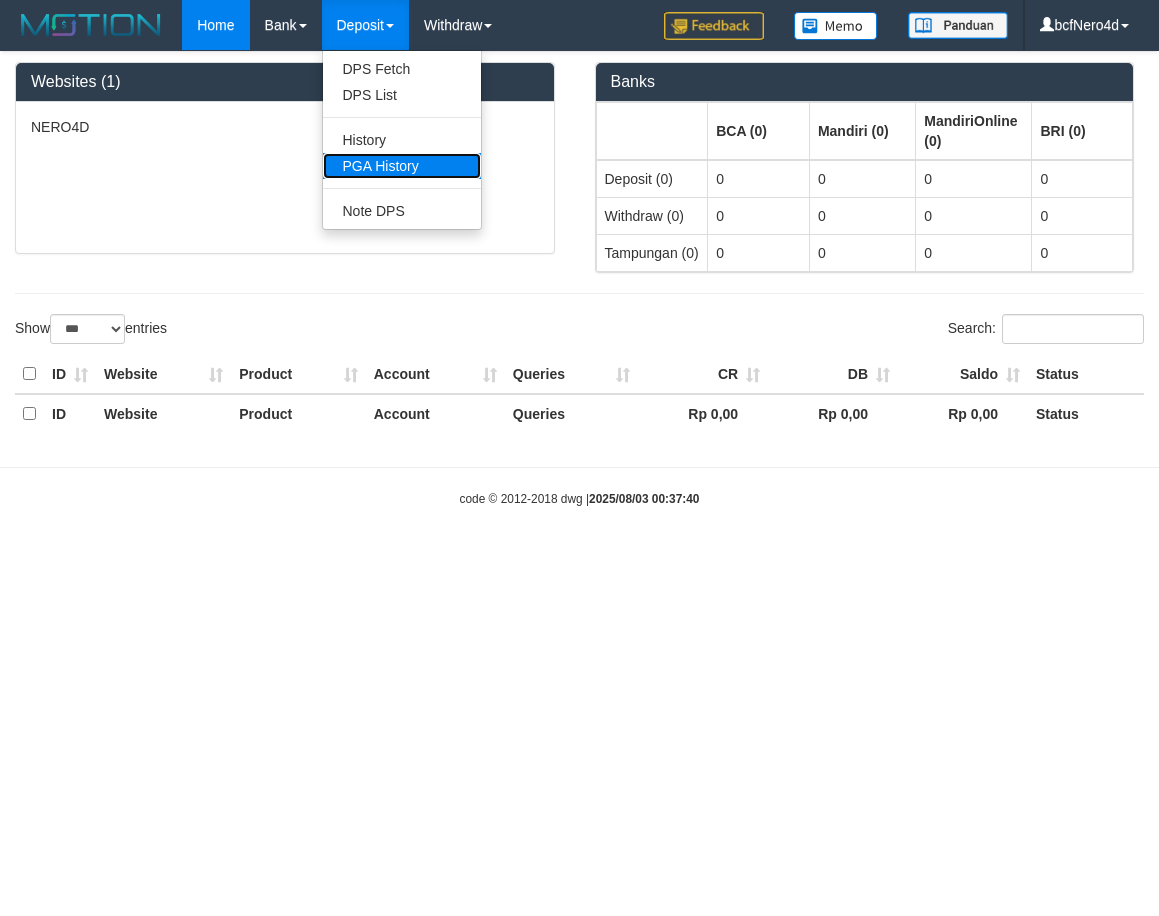 click on "PGA History" at bounding box center [402, 166] 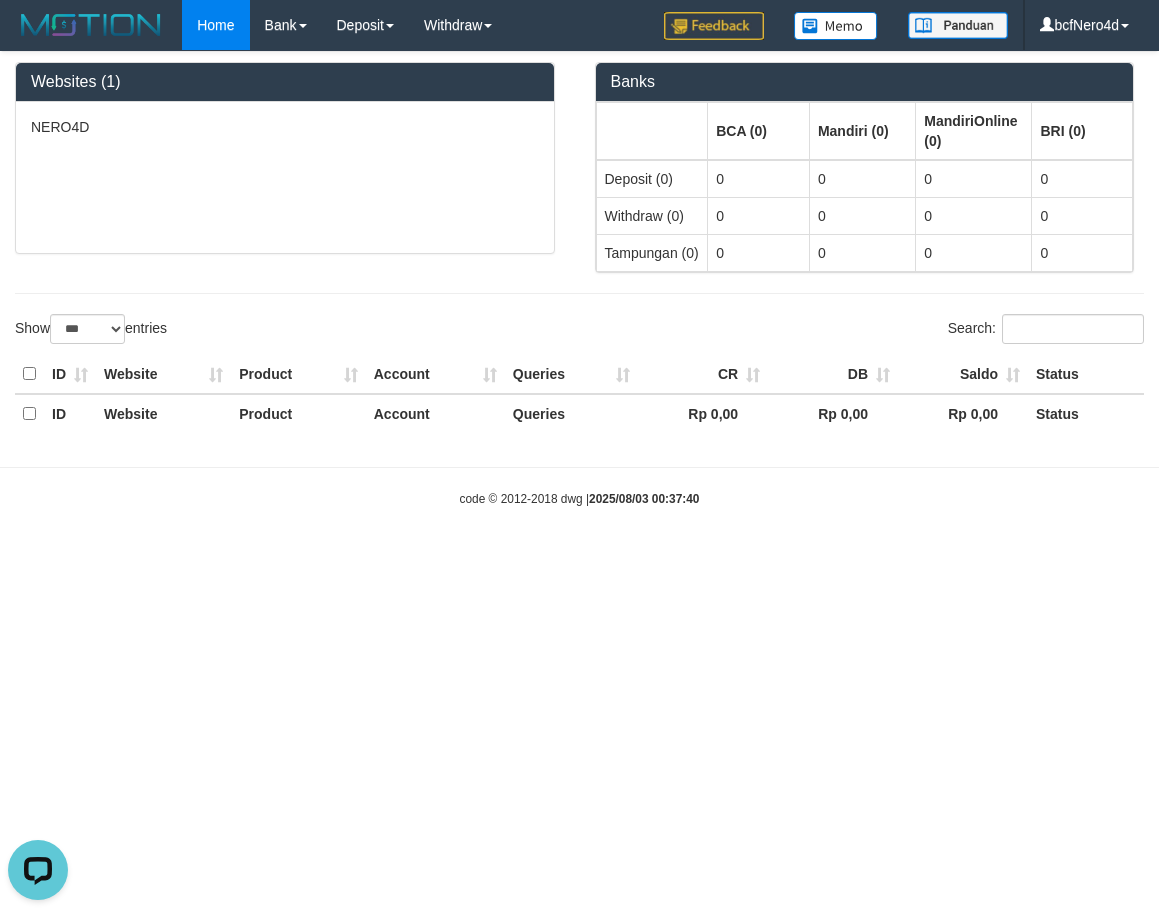 scroll, scrollTop: 0, scrollLeft: 0, axis: both 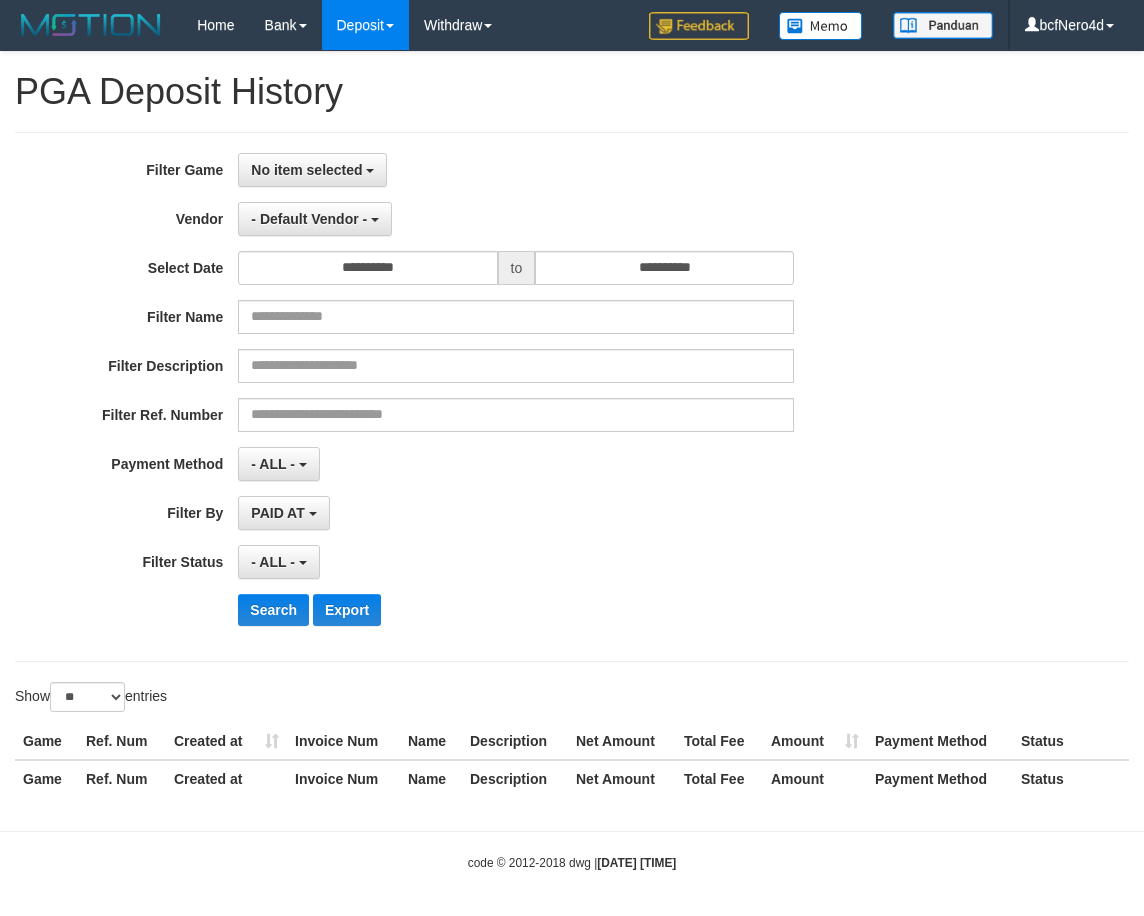 select 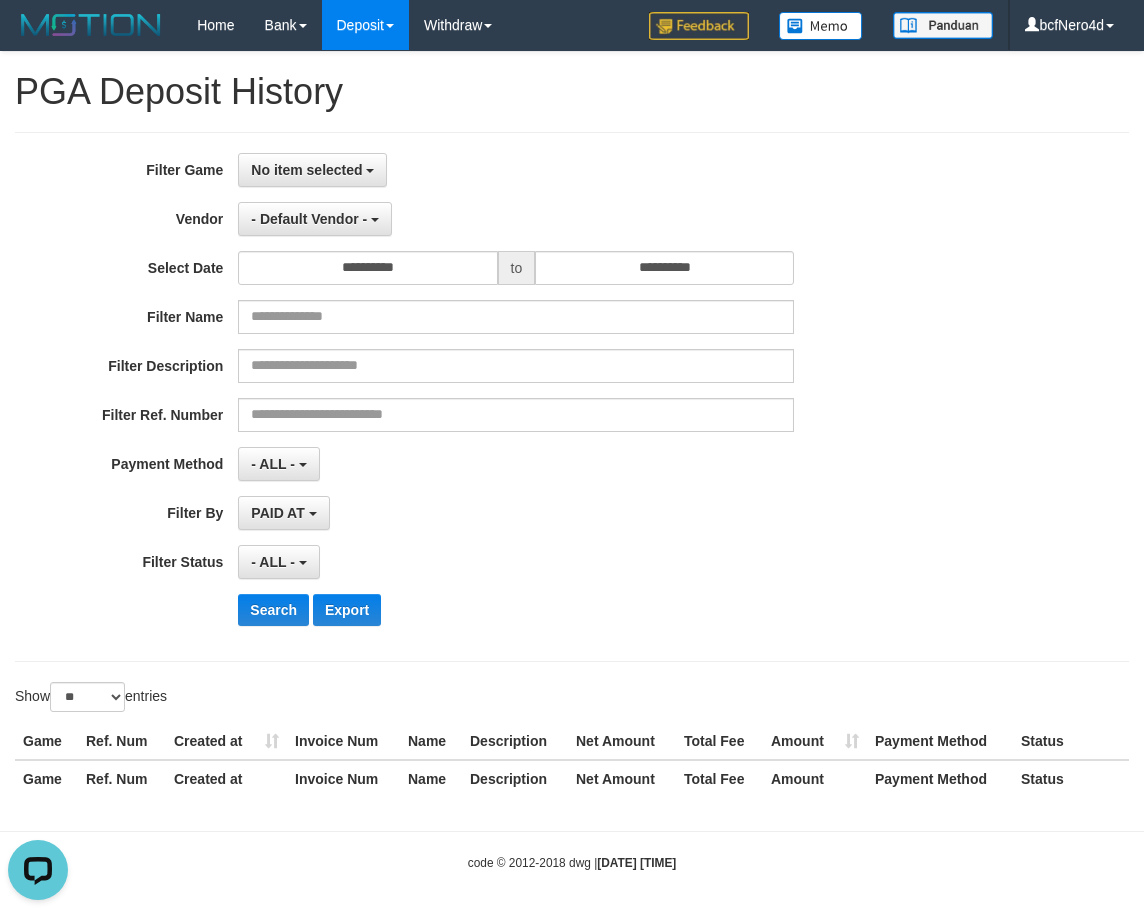 scroll, scrollTop: 0, scrollLeft: 0, axis: both 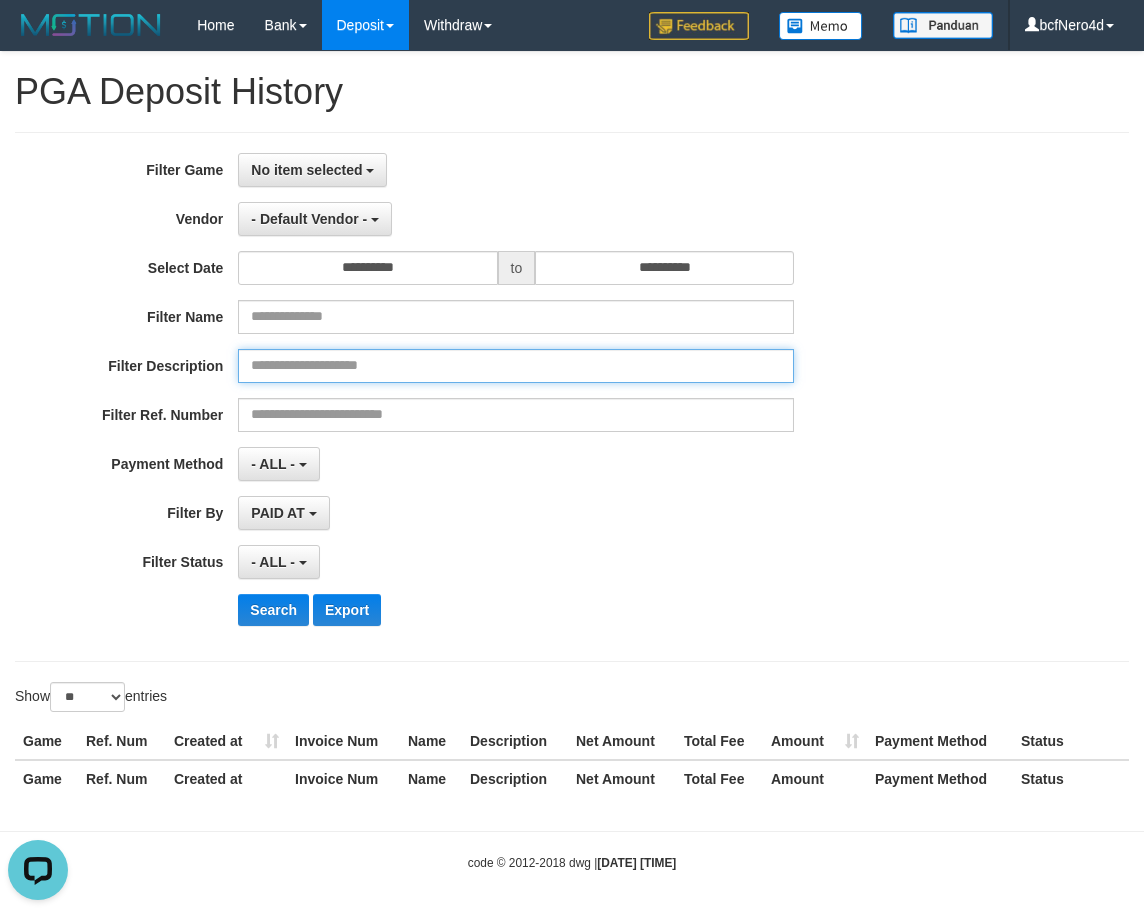 click at bounding box center [516, 366] 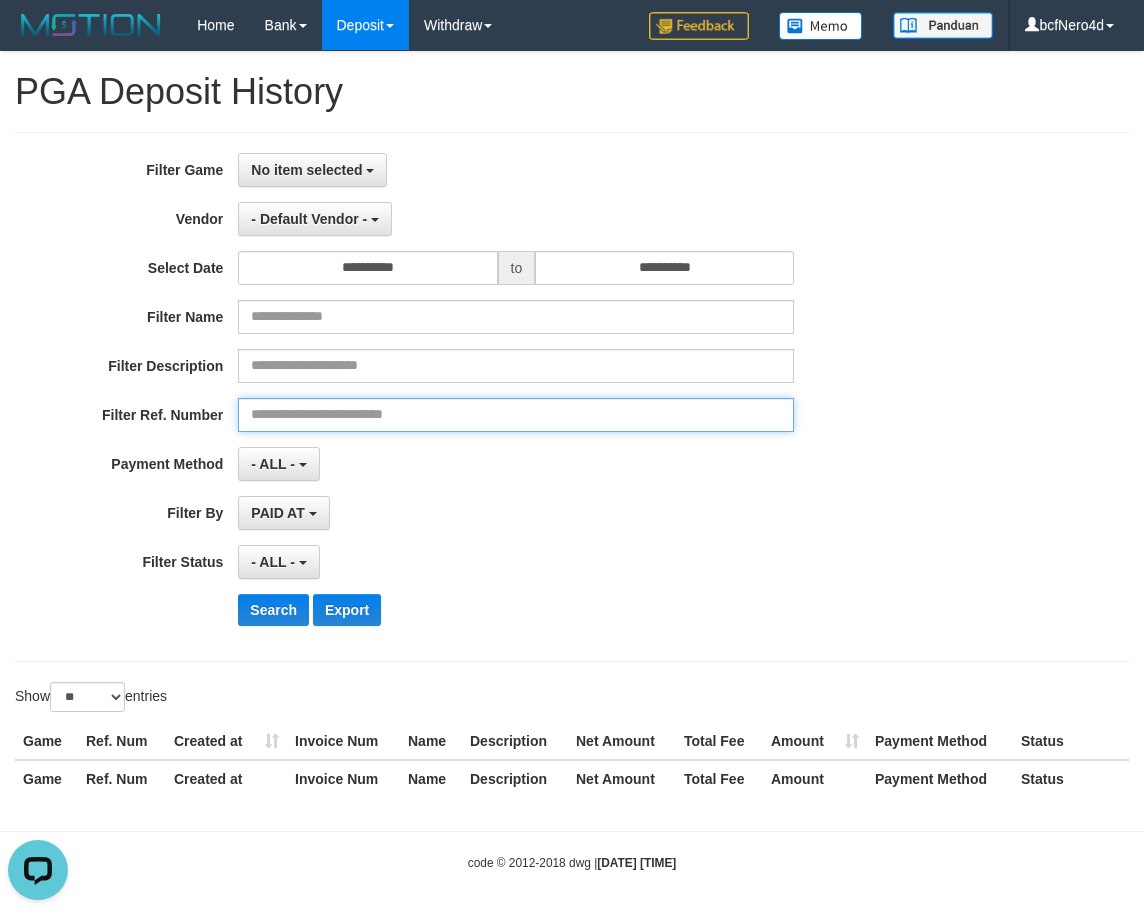 click at bounding box center [516, 415] 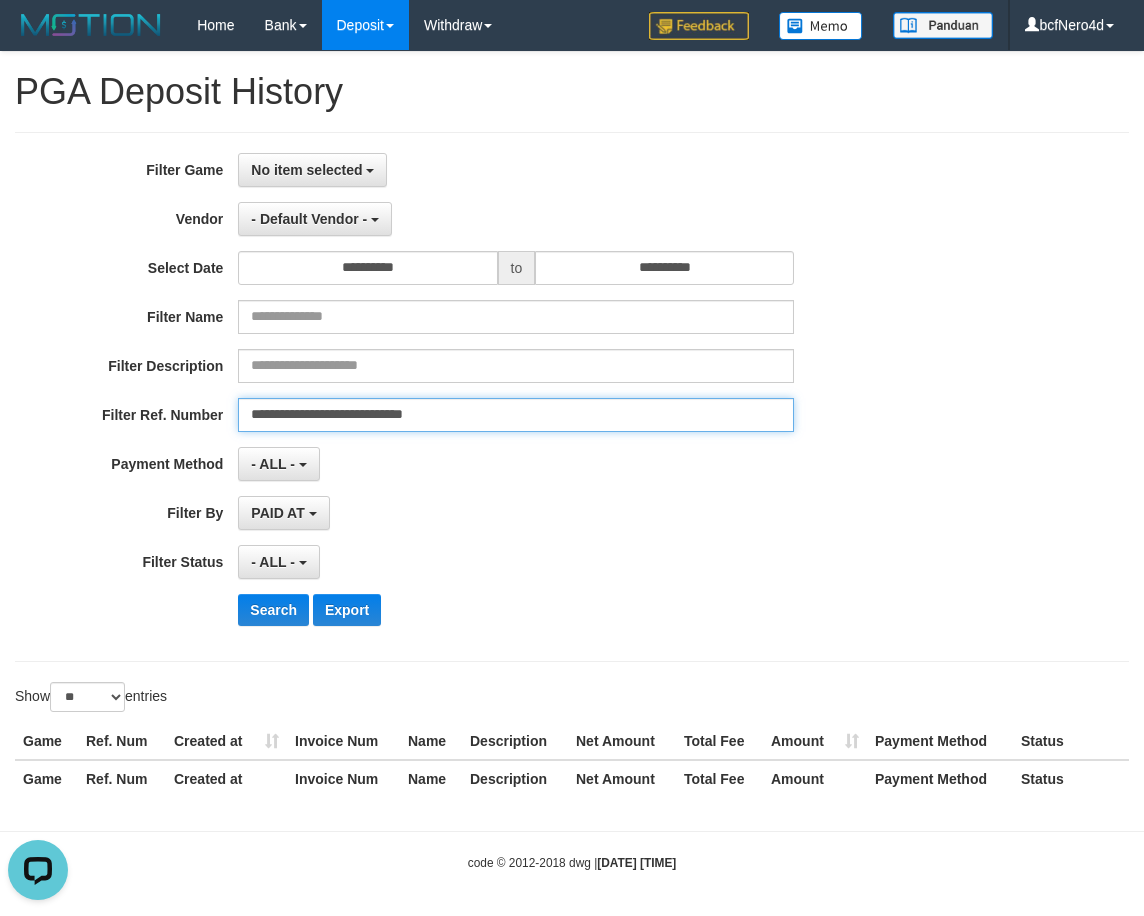 type on "**********" 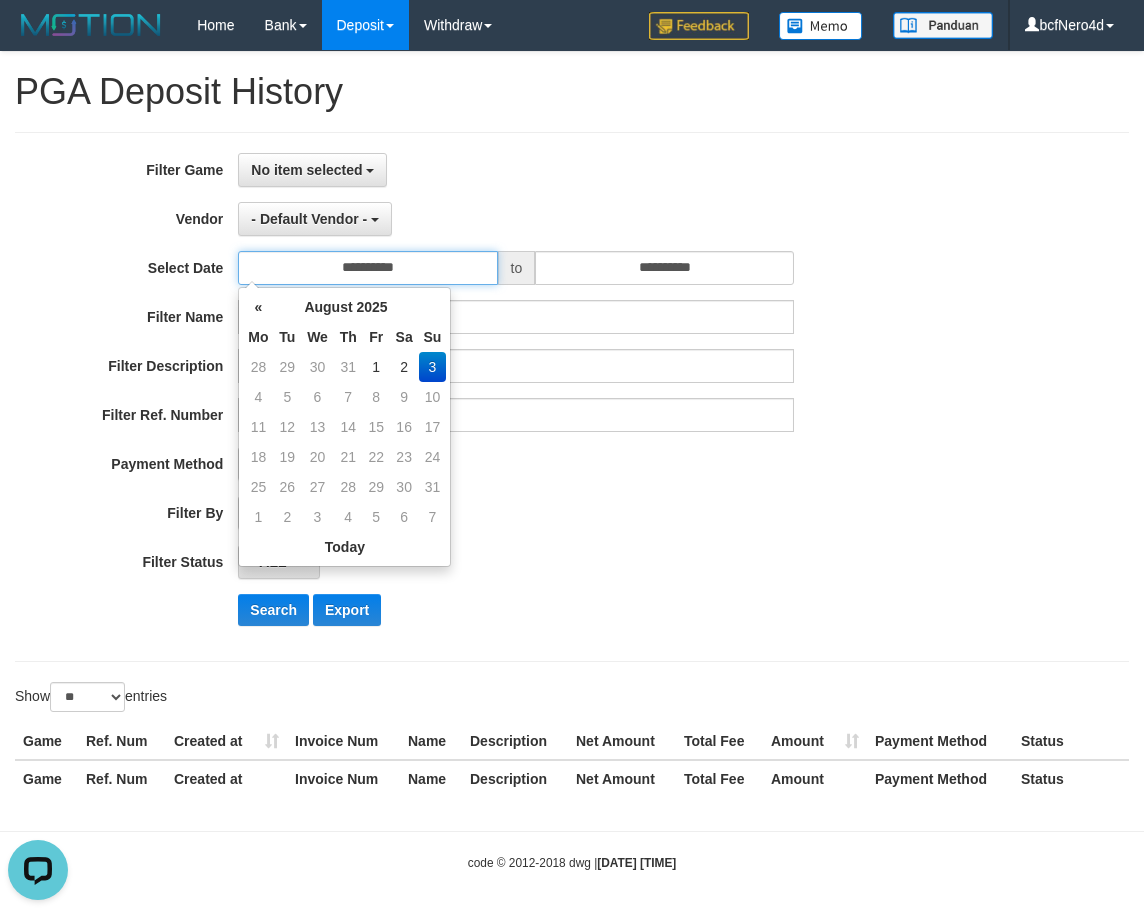 click on "**********" at bounding box center (367, 268) 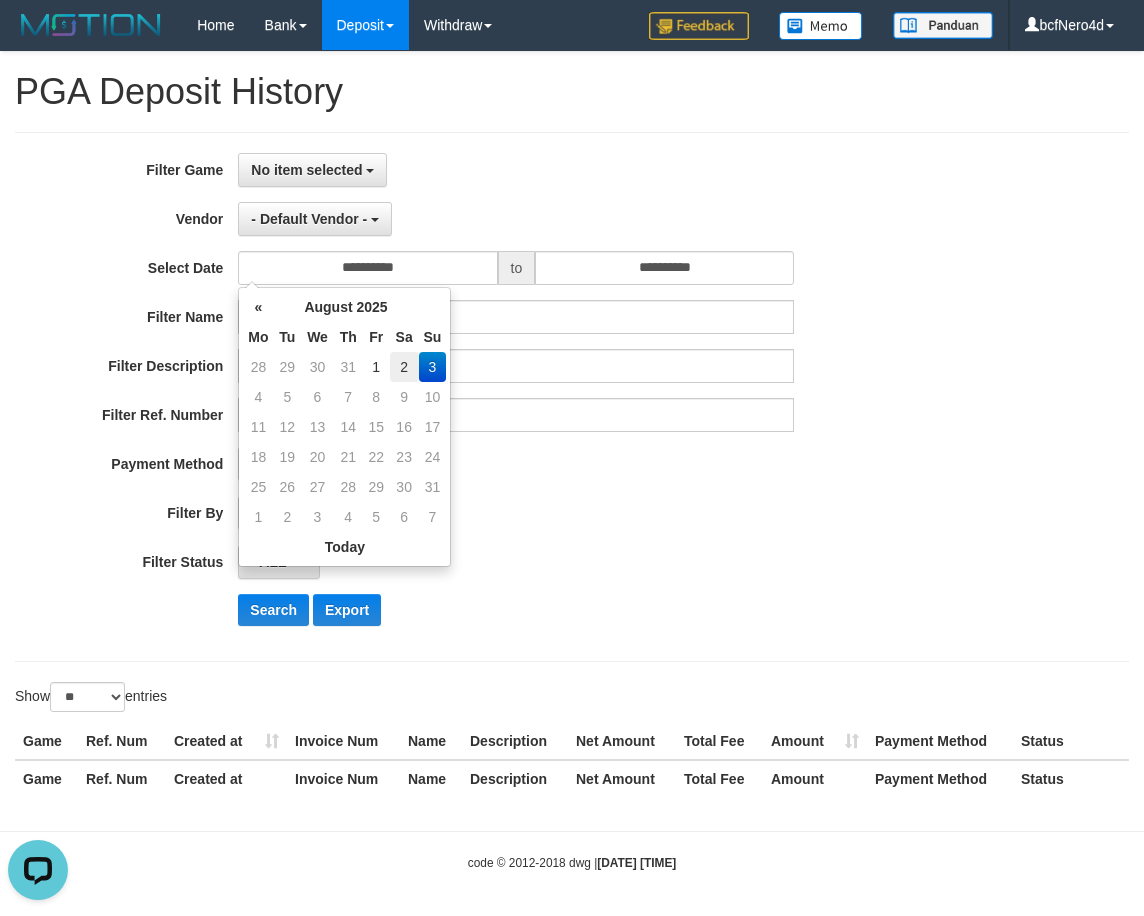 click on "2" at bounding box center [404, 367] 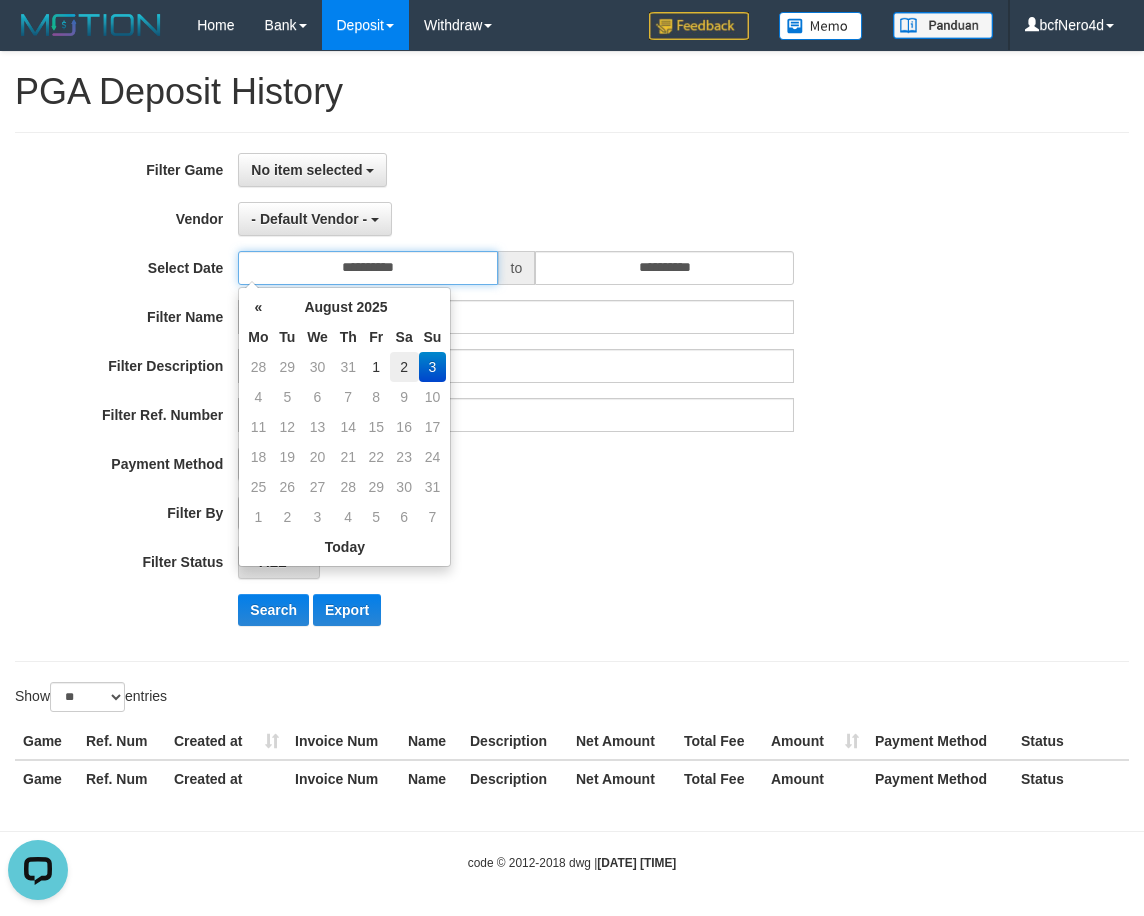type on "**********" 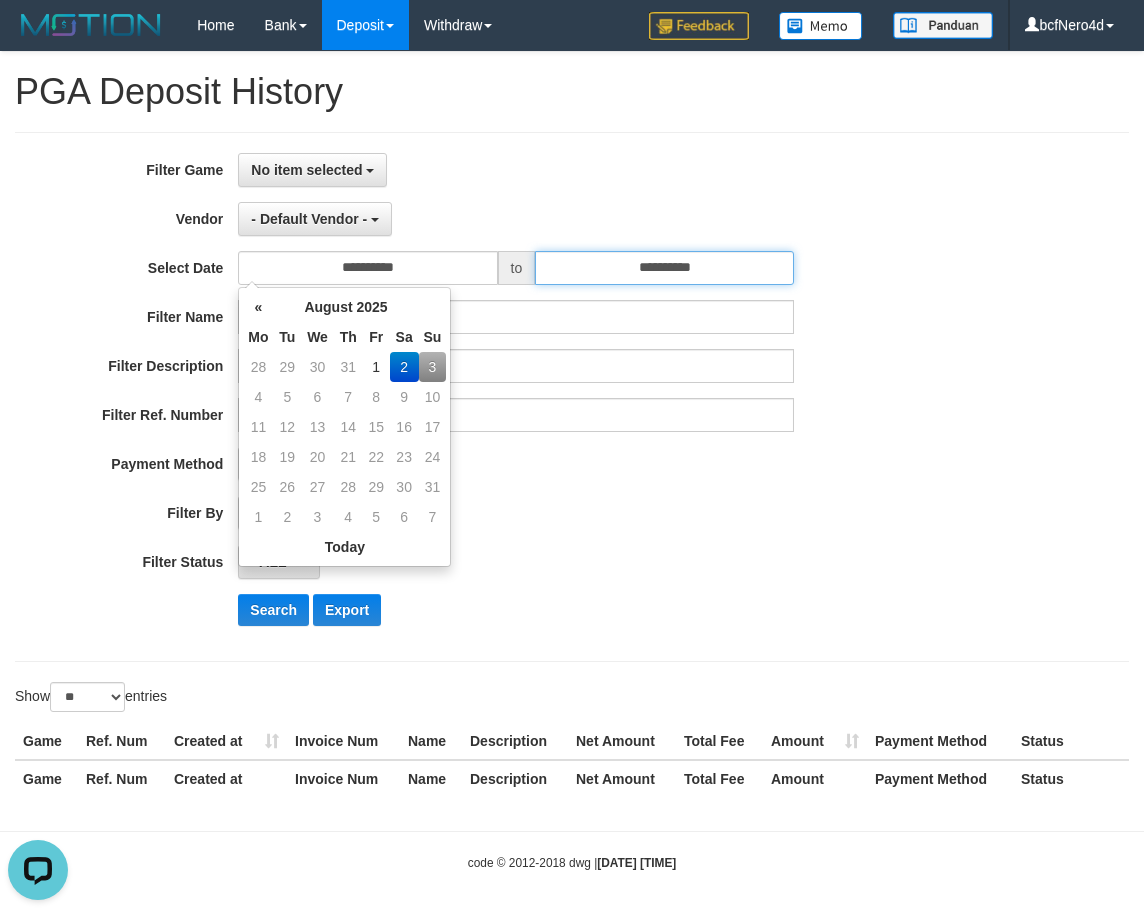 click on "**********" at bounding box center [664, 268] 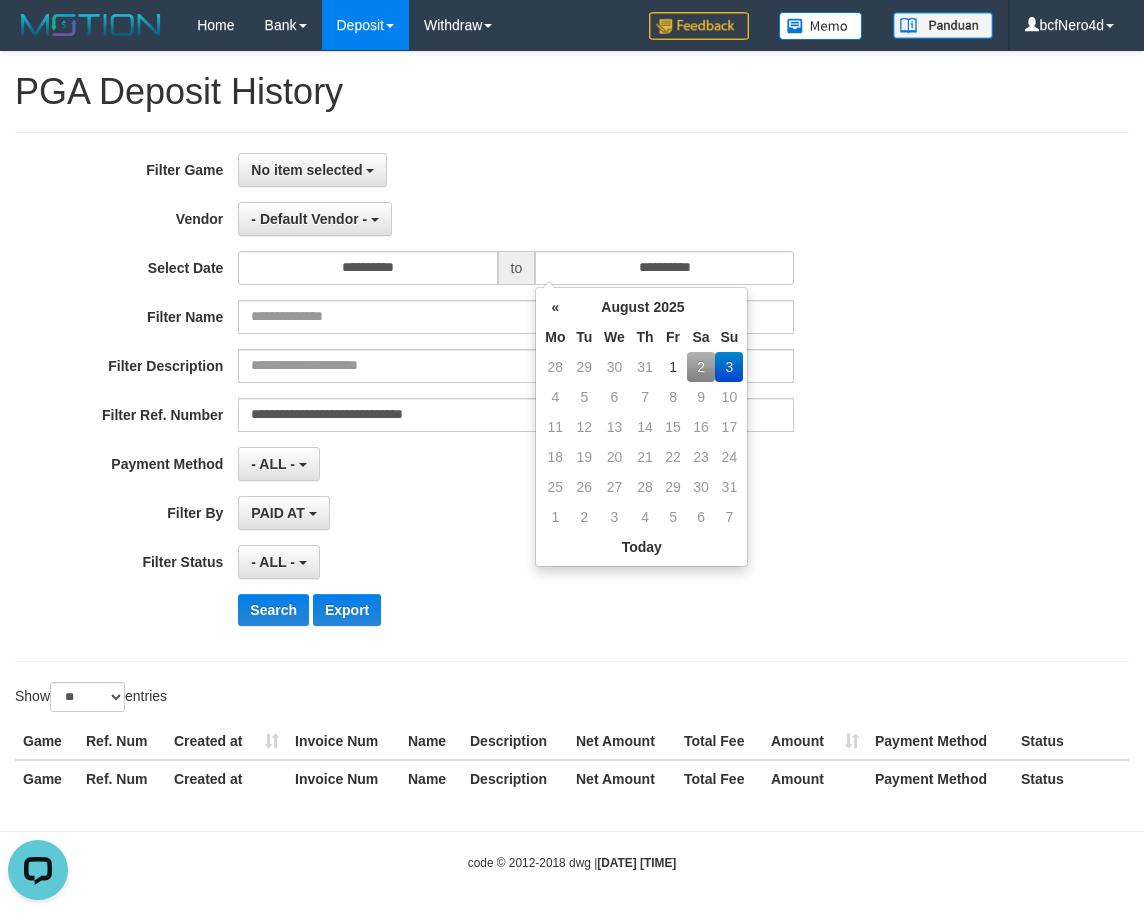 click on "2" at bounding box center [701, 367] 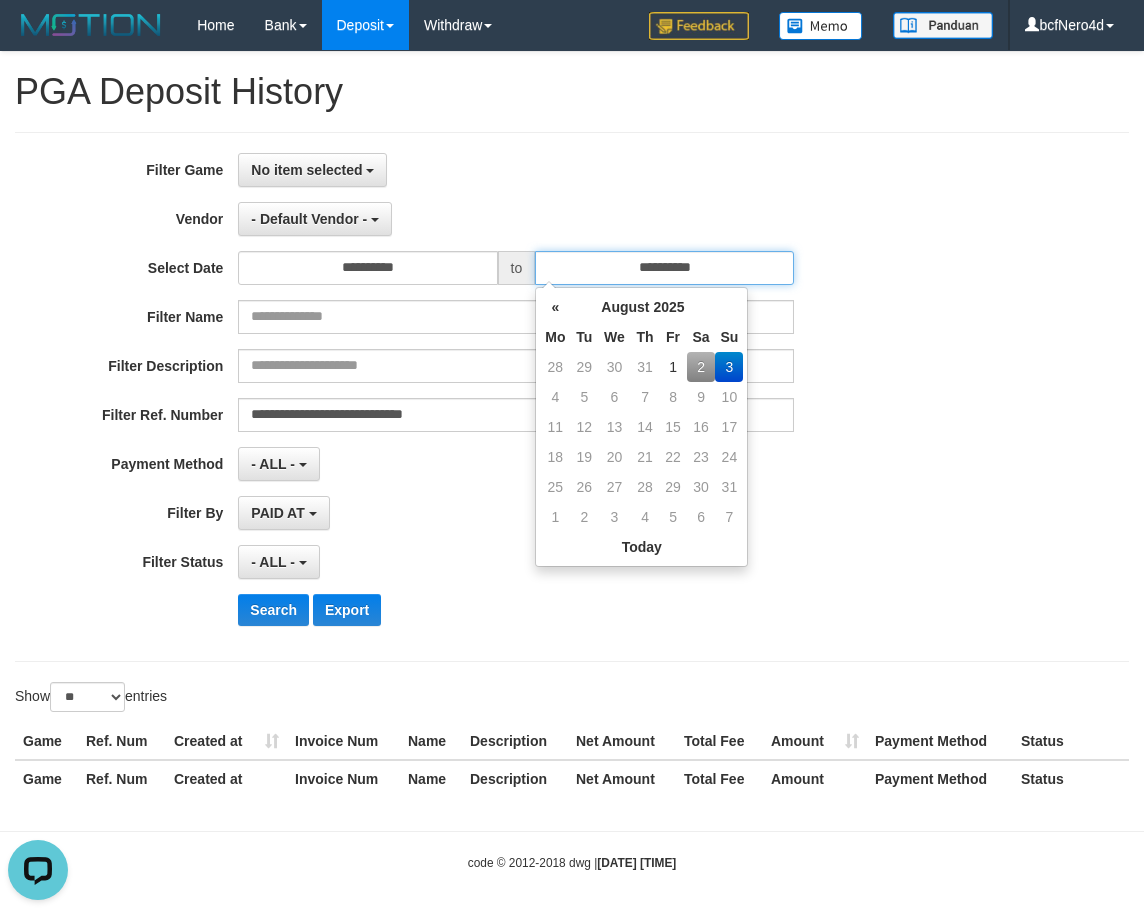 type on "**********" 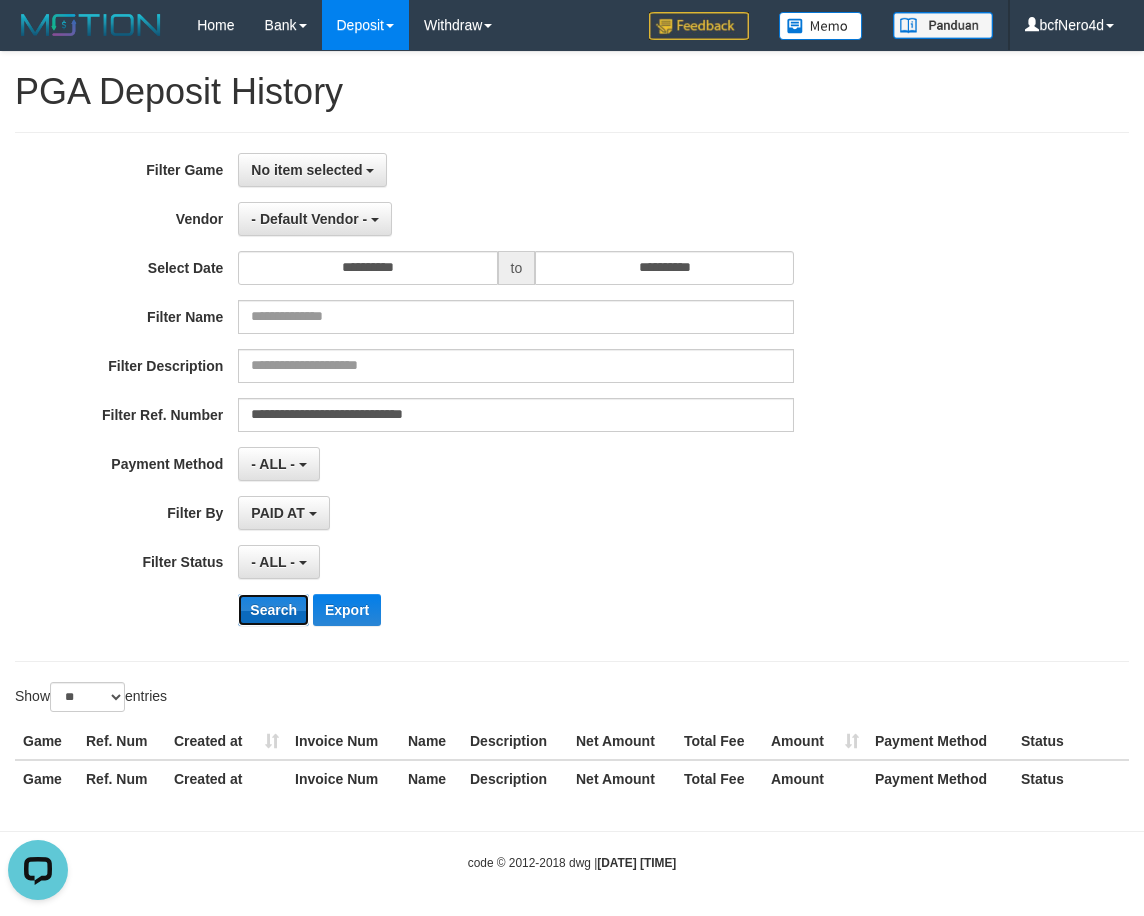 click on "Search" at bounding box center (273, 610) 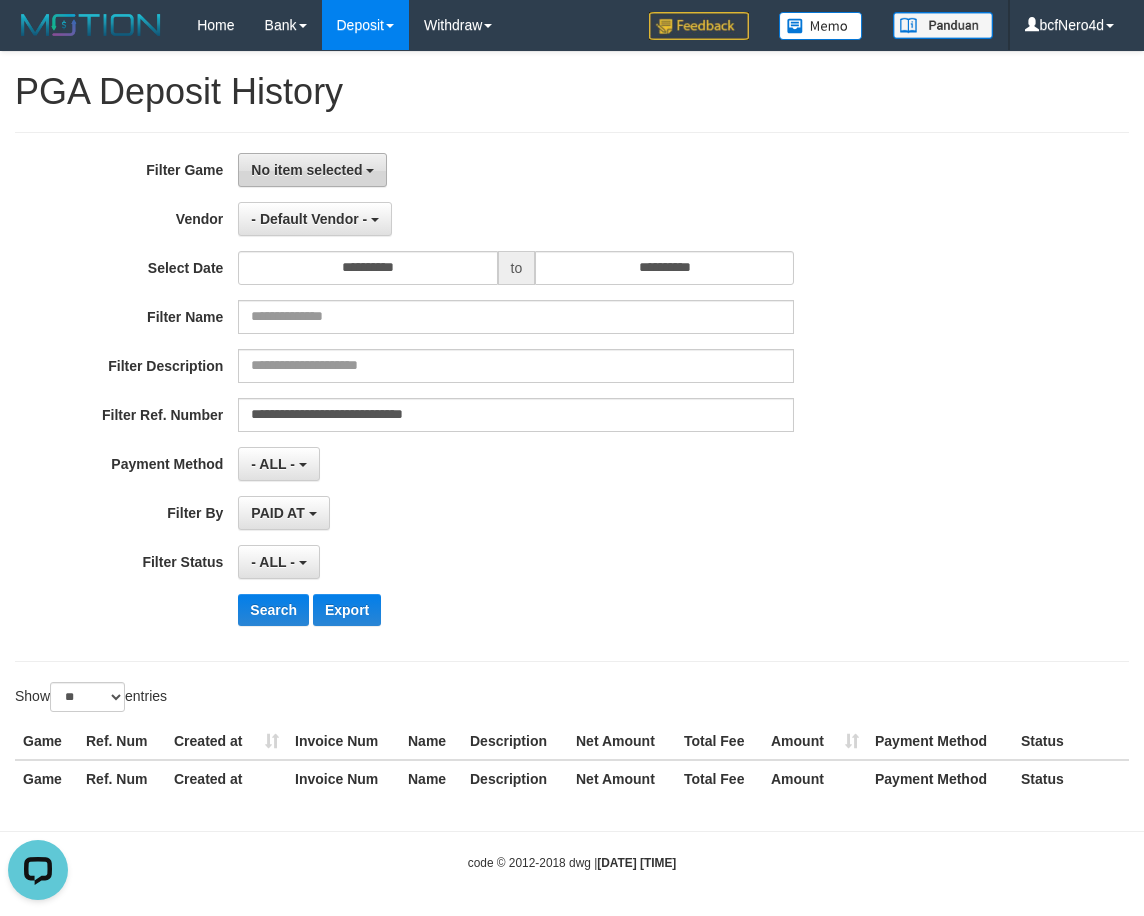 click on "No item selected" at bounding box center [306, 170] 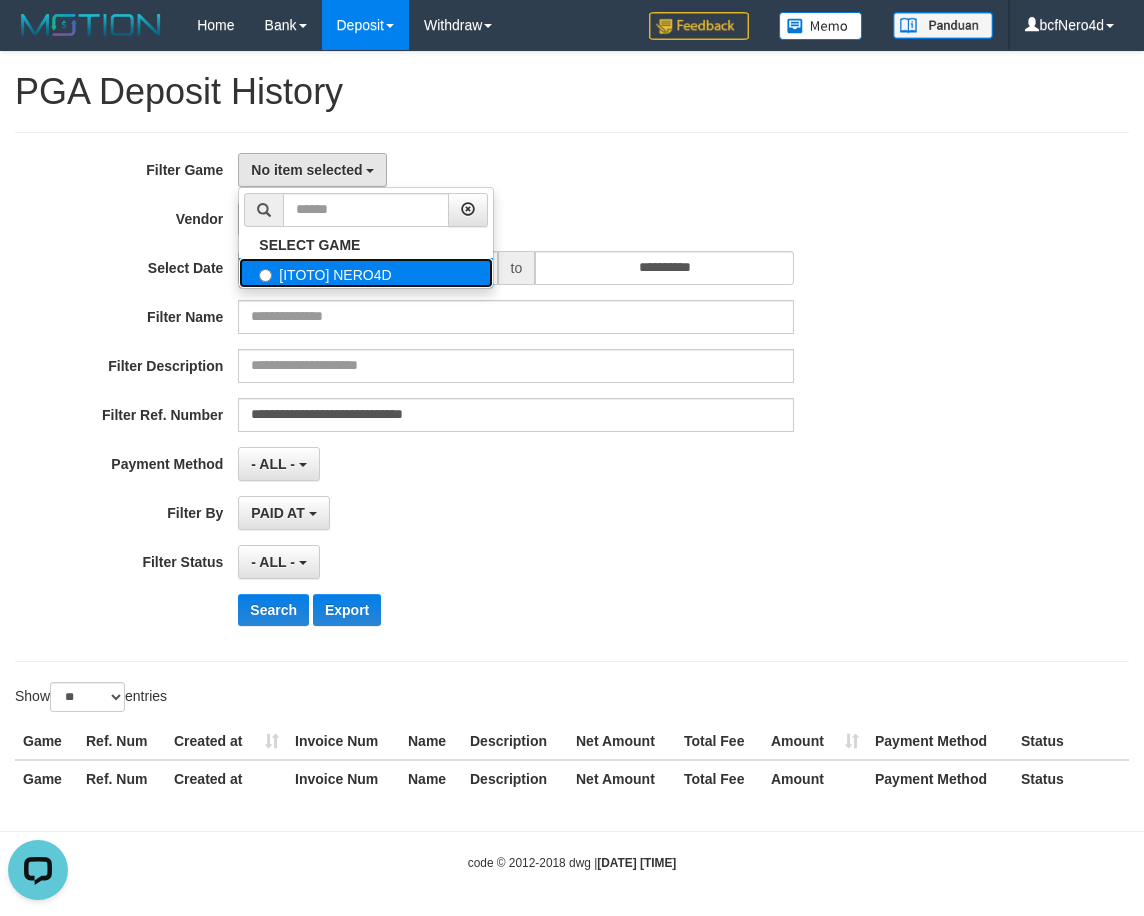 click on "[ITOTO] NERO4D" at bounding box center [366, 273] 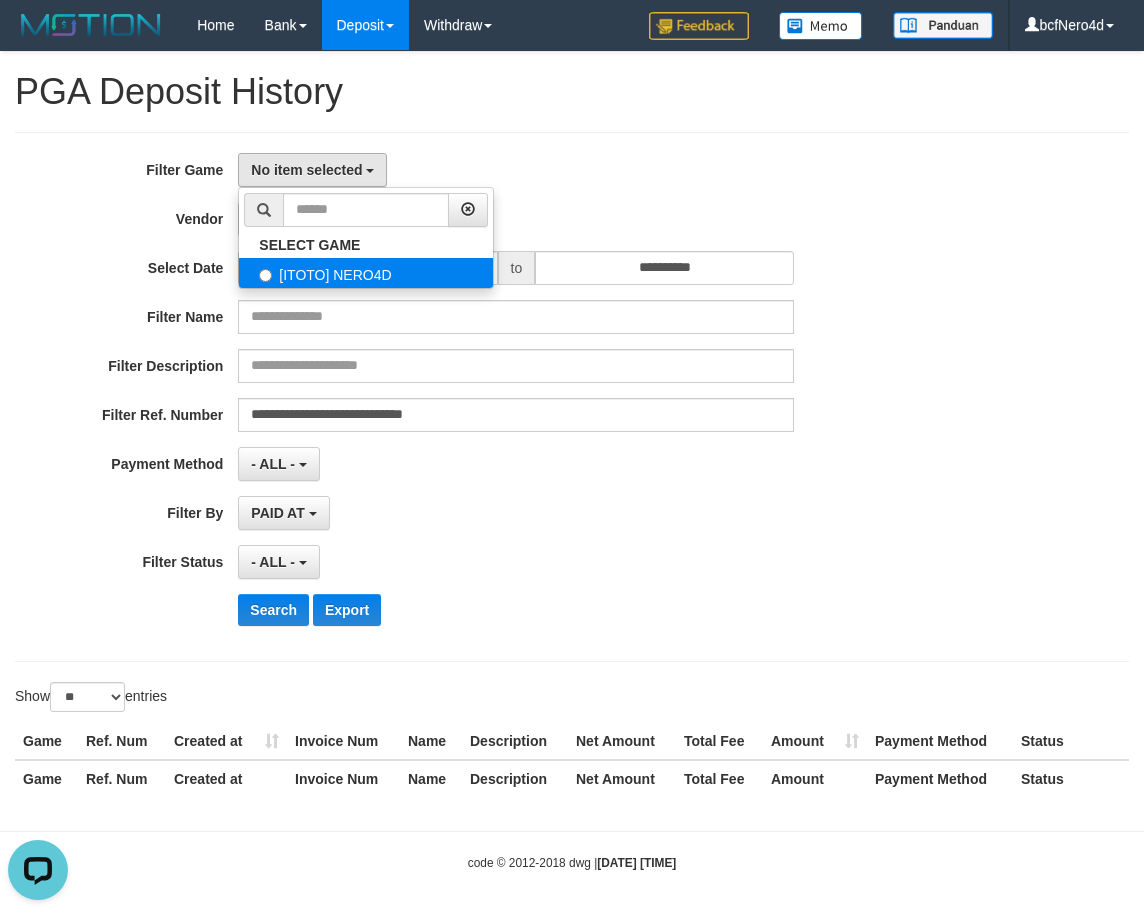 select on "***" 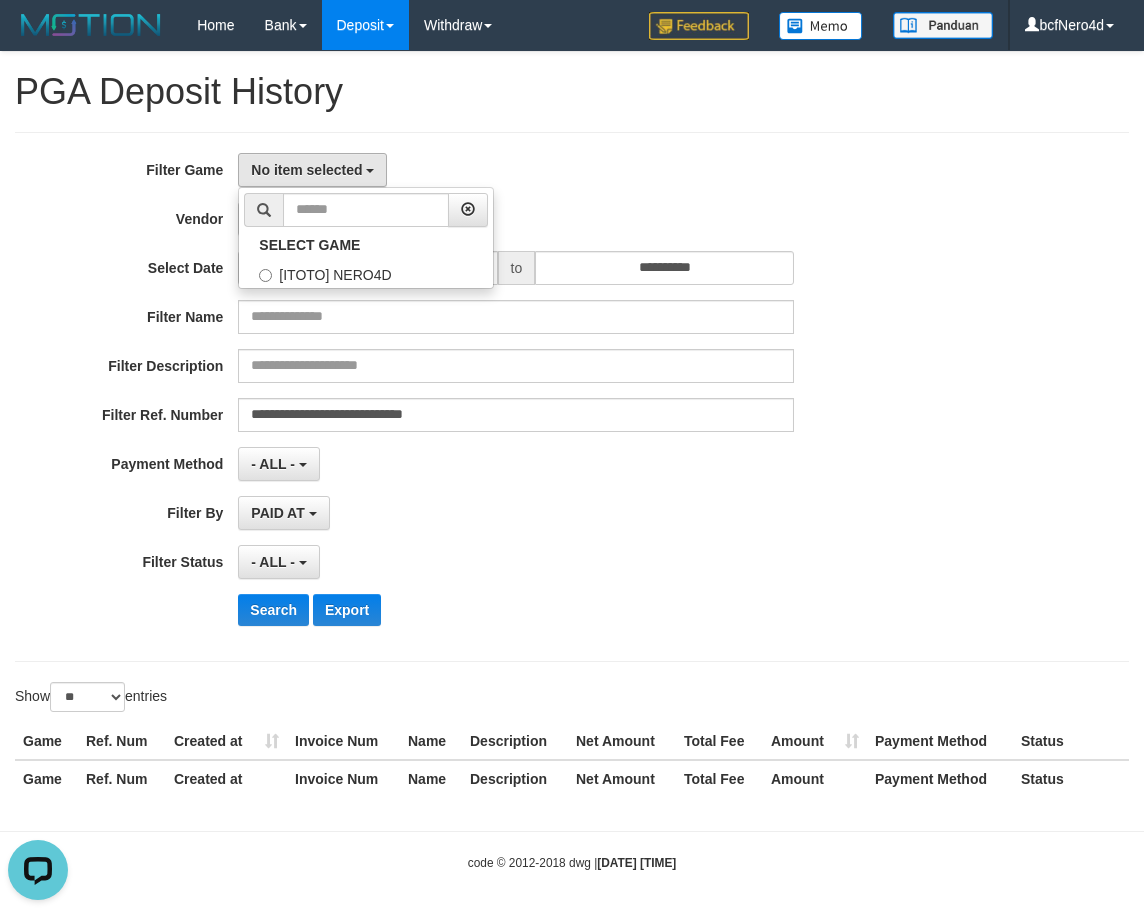 scroll, scrollTop: 18, scrollLeft: 0, axis: vertical 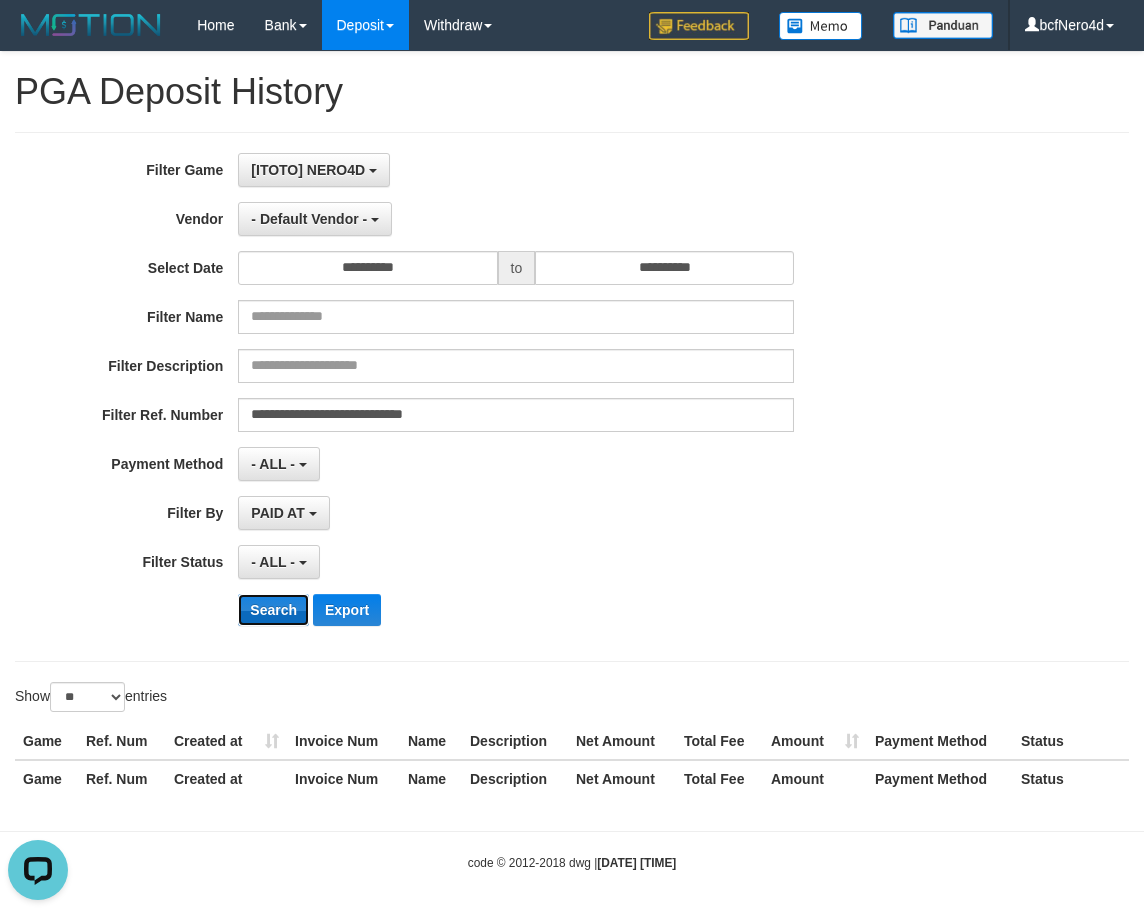click on "Search" at bounding box center [273, 610] 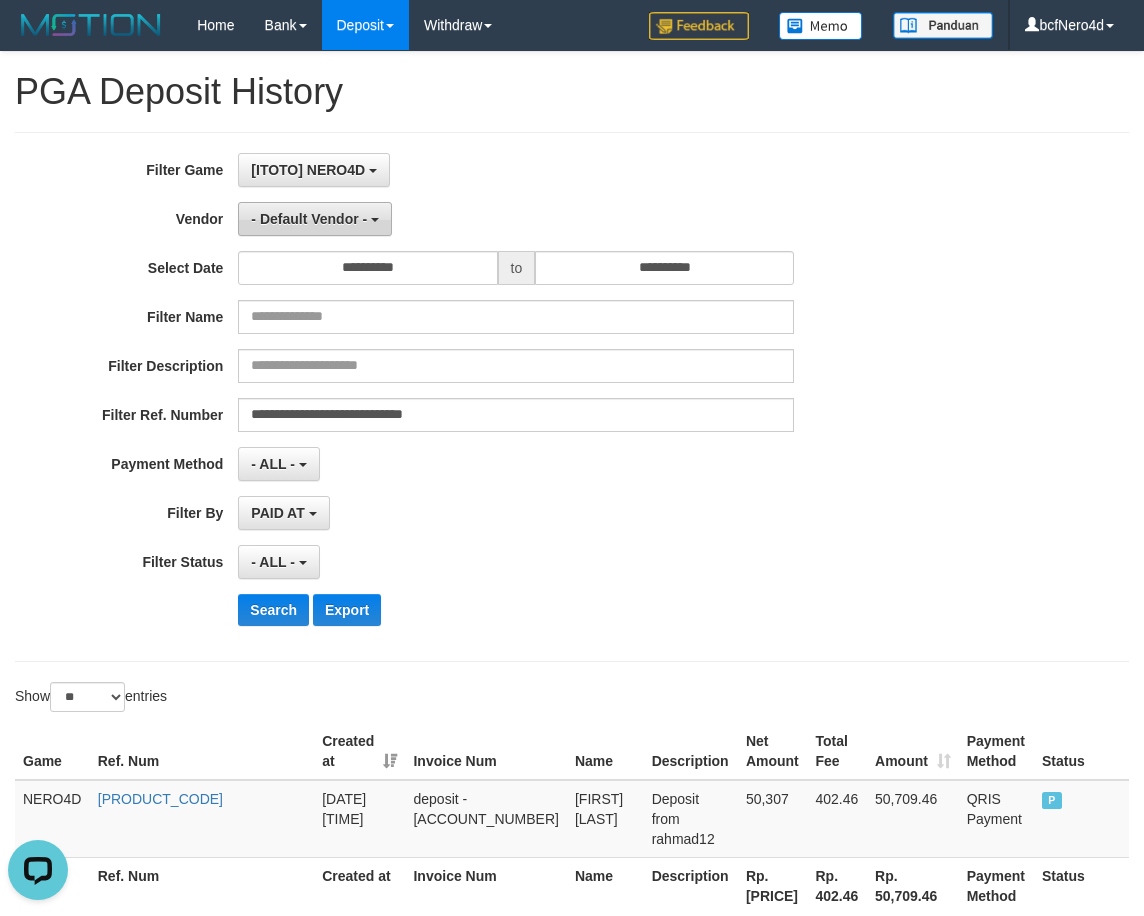 click on "- Default Vendor -" at bounding box center (315, 219) 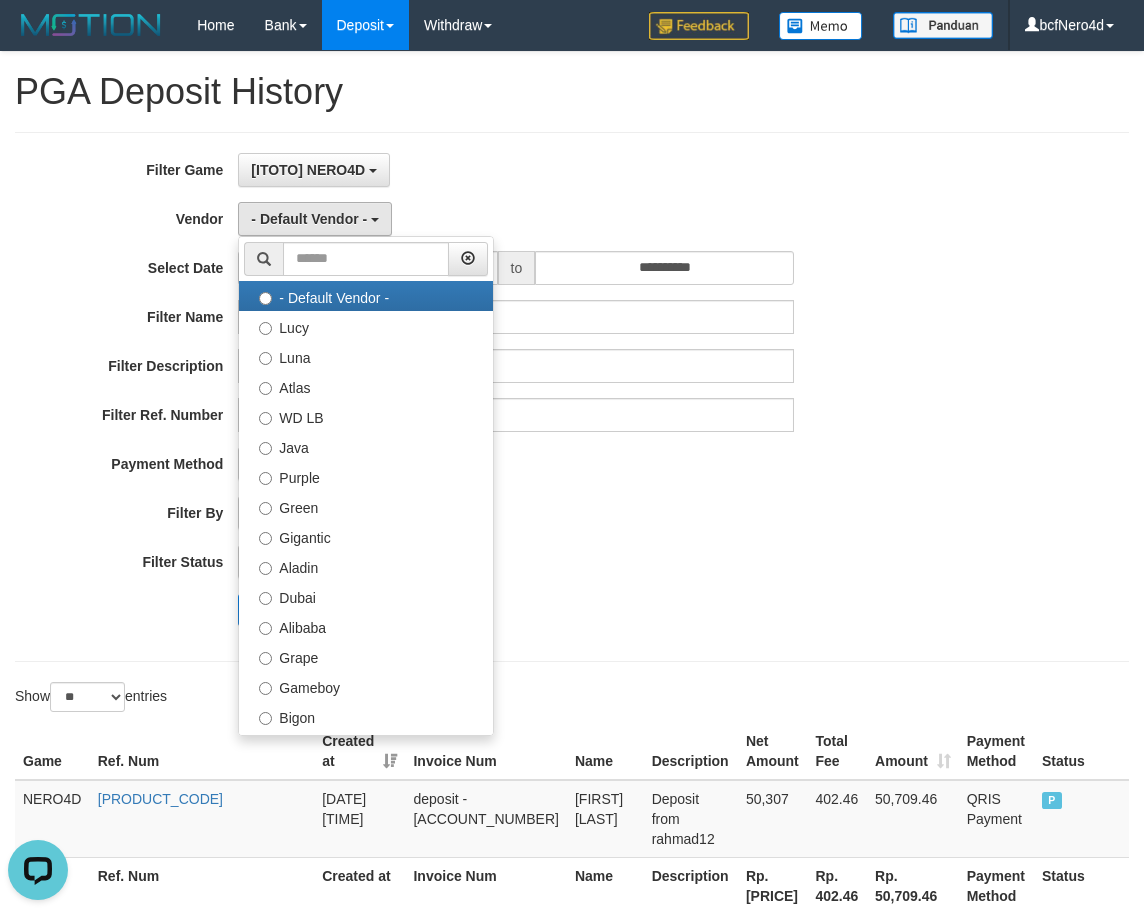 click on "**********" at bounding box center (476, 562) 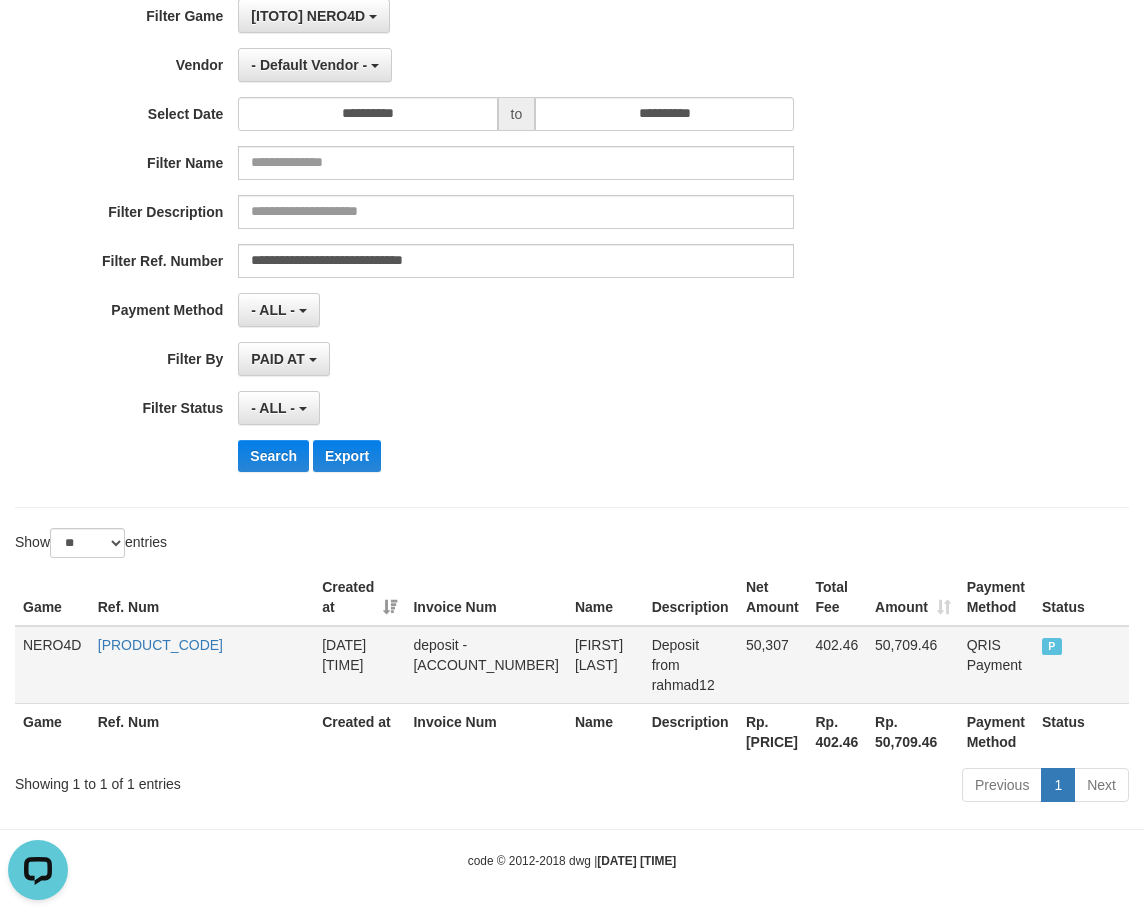 scroll, scrollTop: 158, scrollLeft: 0, axis: vertical 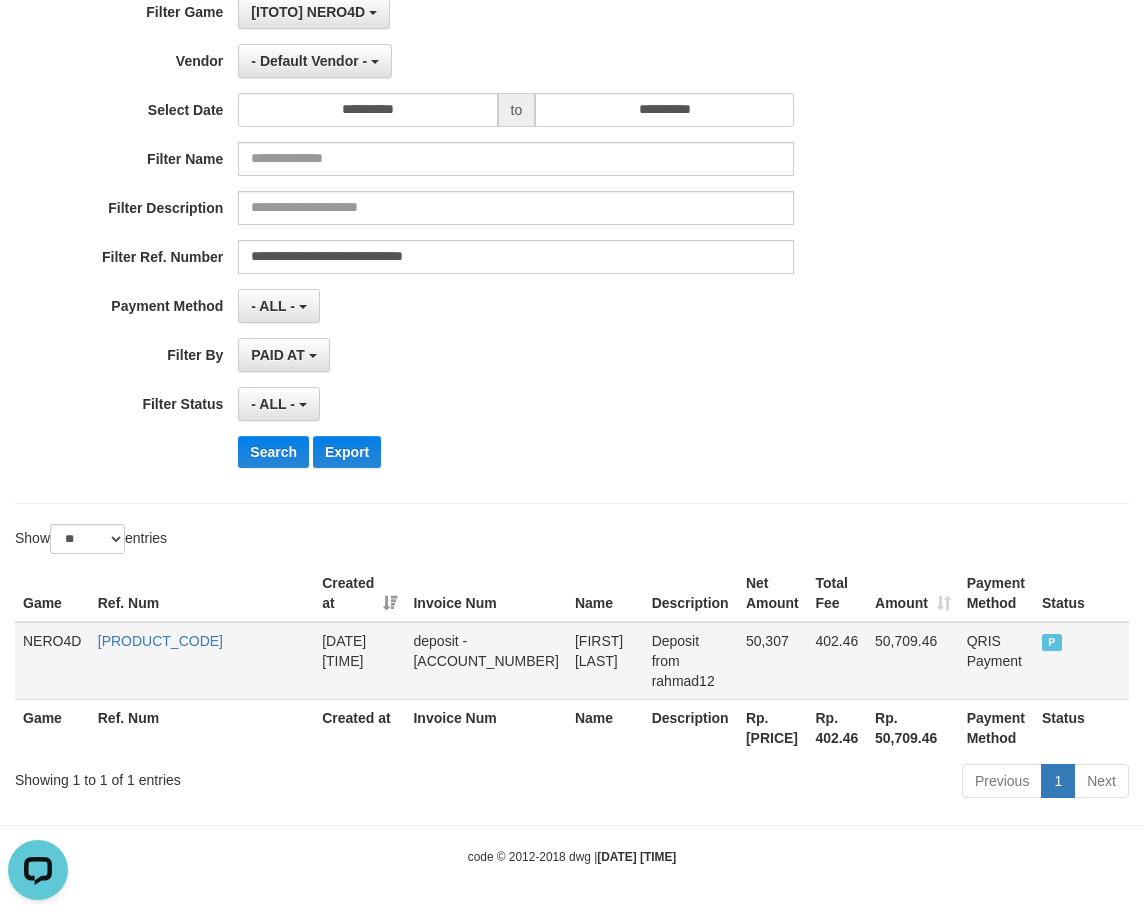 click on "P" at bounding box center (1081, 661) 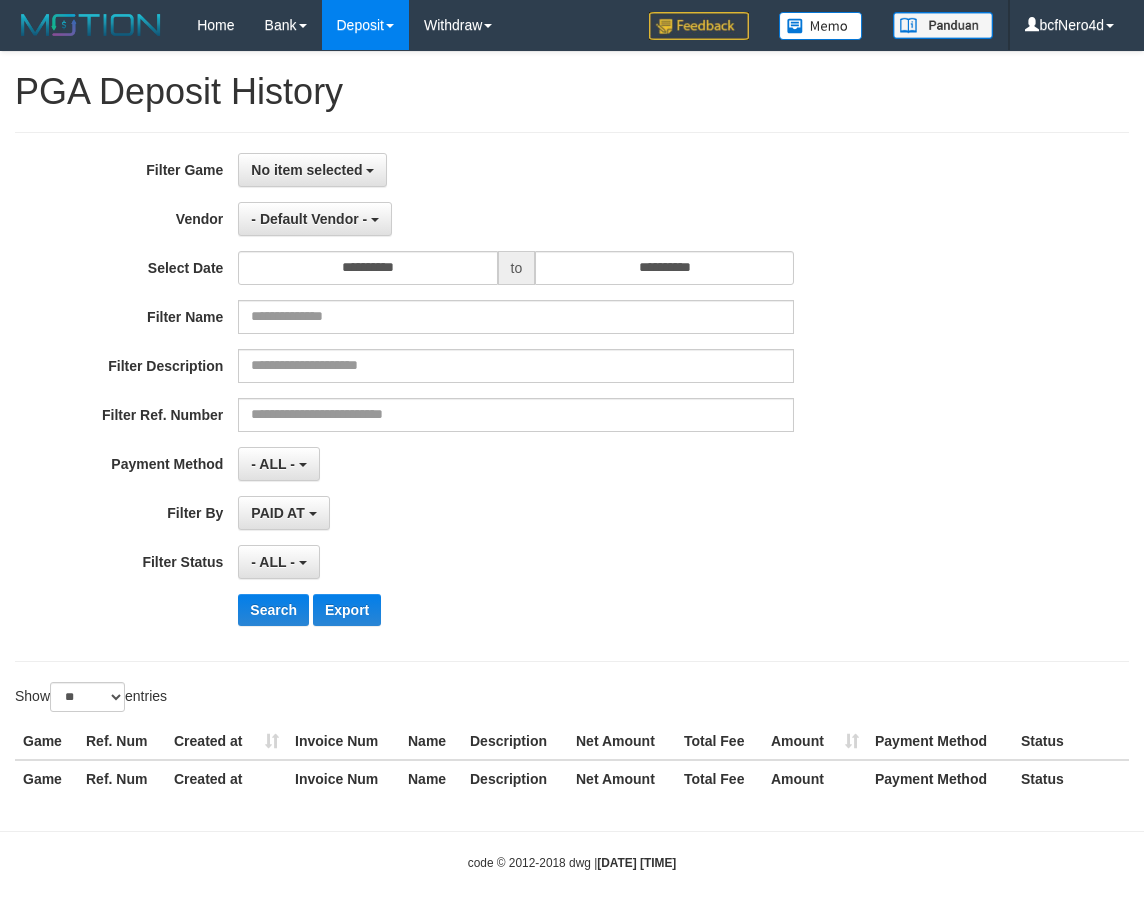 select 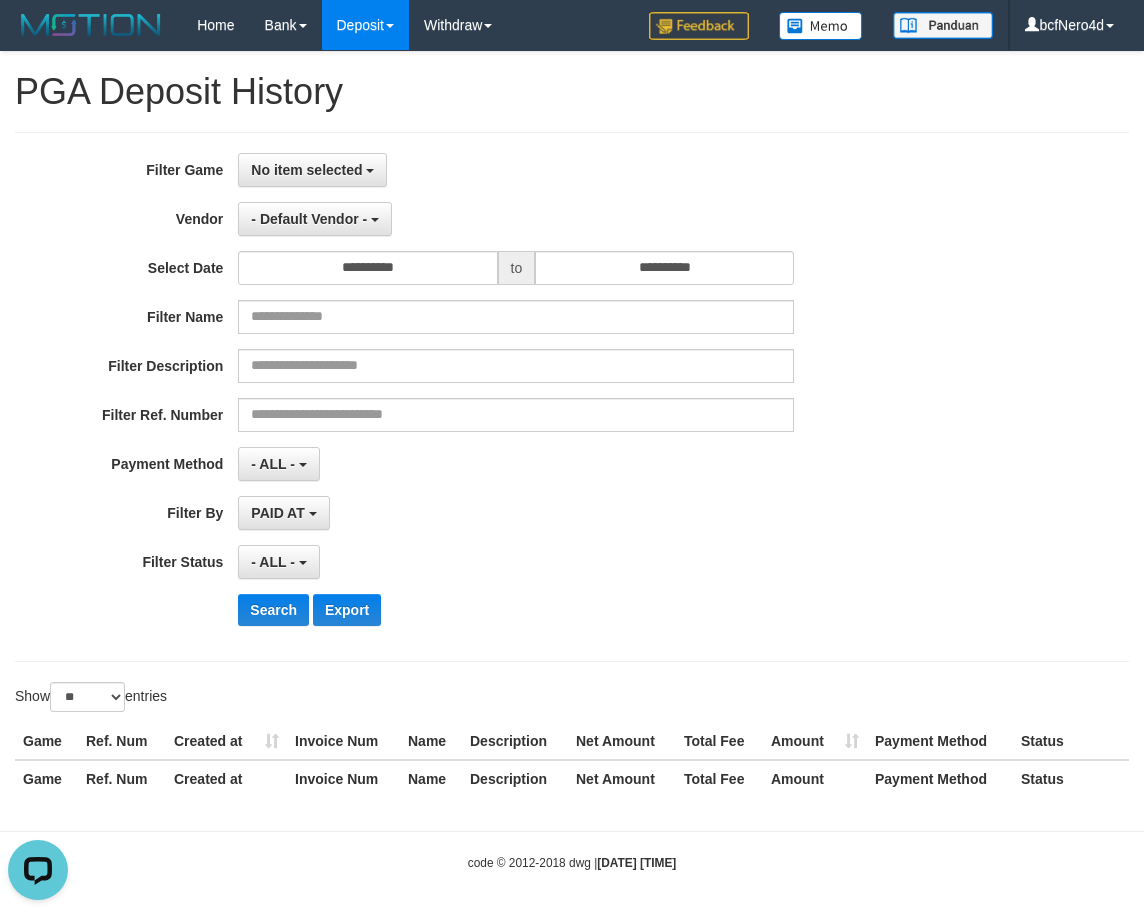 scroll, scrollTop: 0, scrollLeft: 0, axis: both 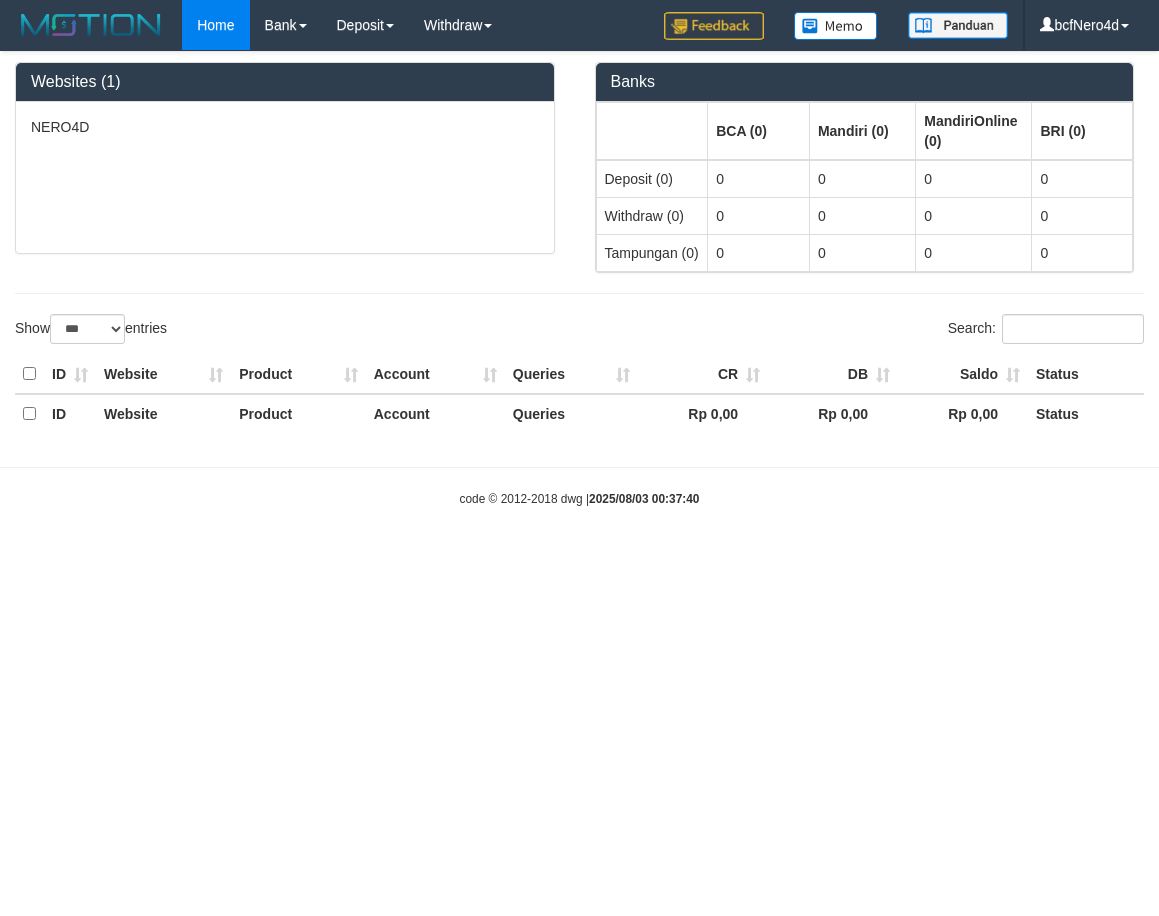 select on "***" 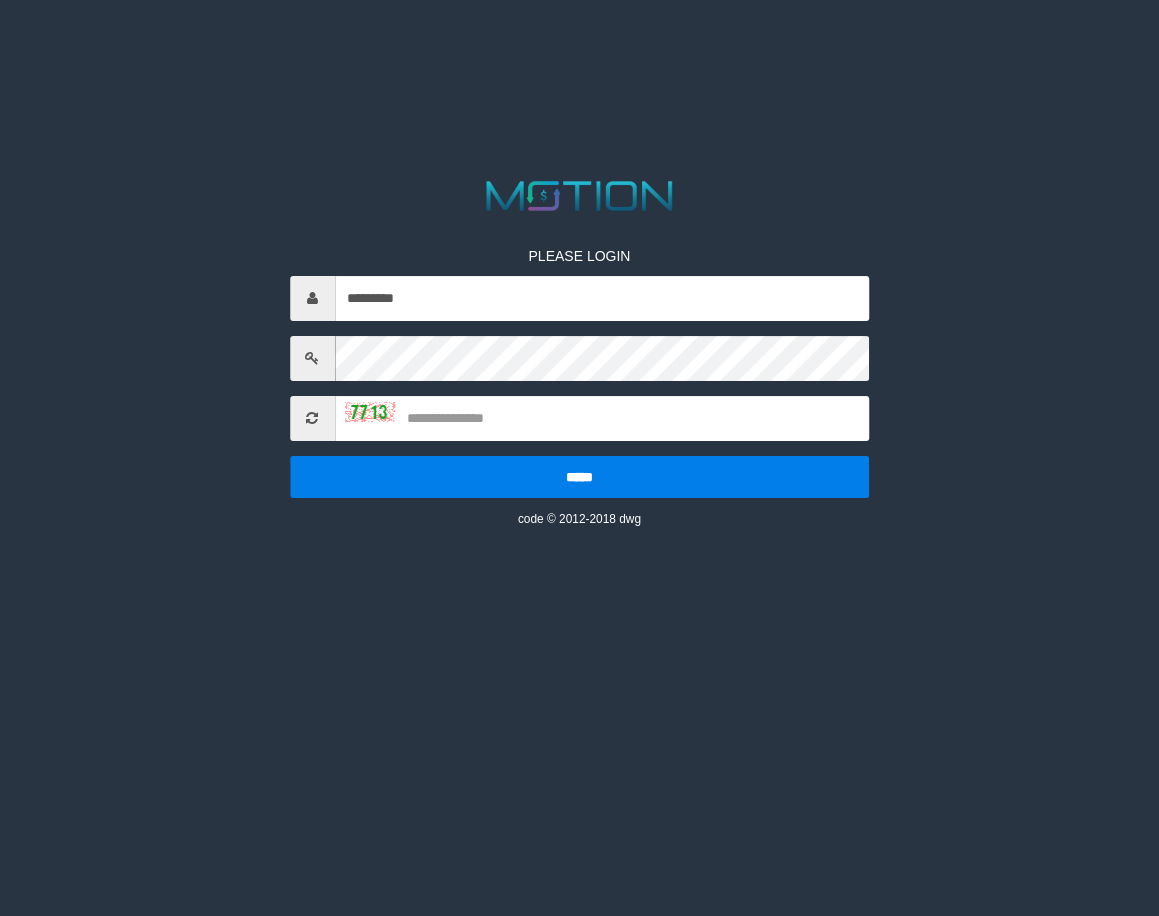 scroll, scrollTop: 0, scrollLeft: 0, axis: both 